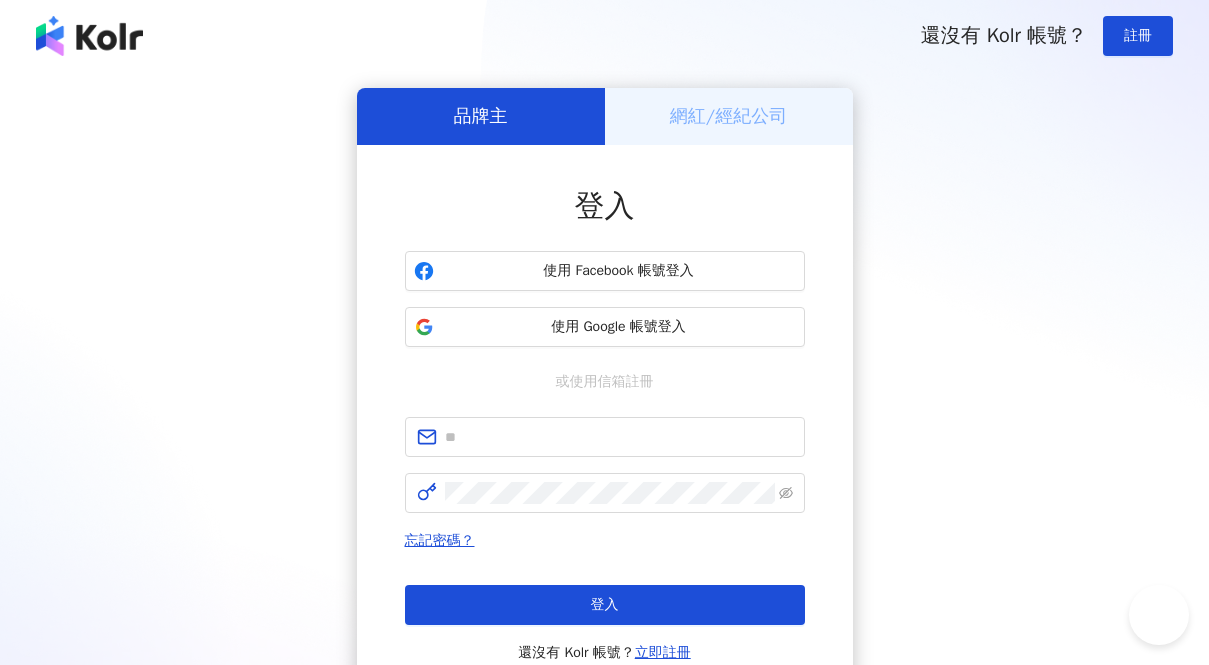 scroll, scrollTop: 0, scrollLeft: 0, axis: both 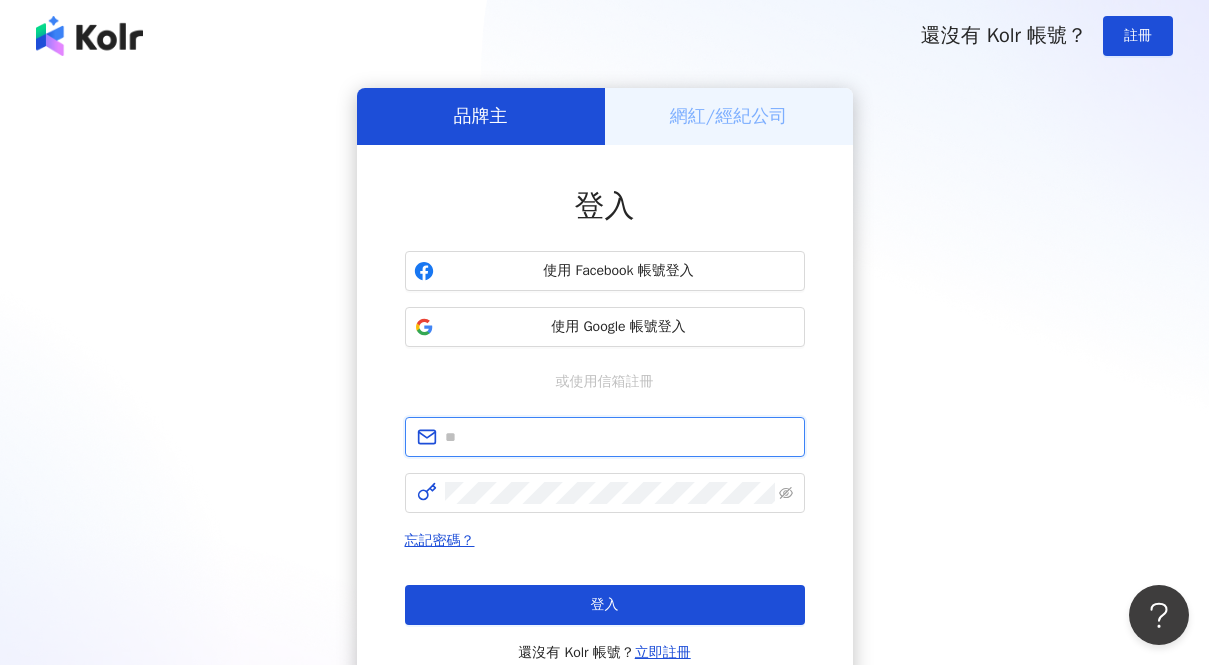 click at bounding box center [619, 437] 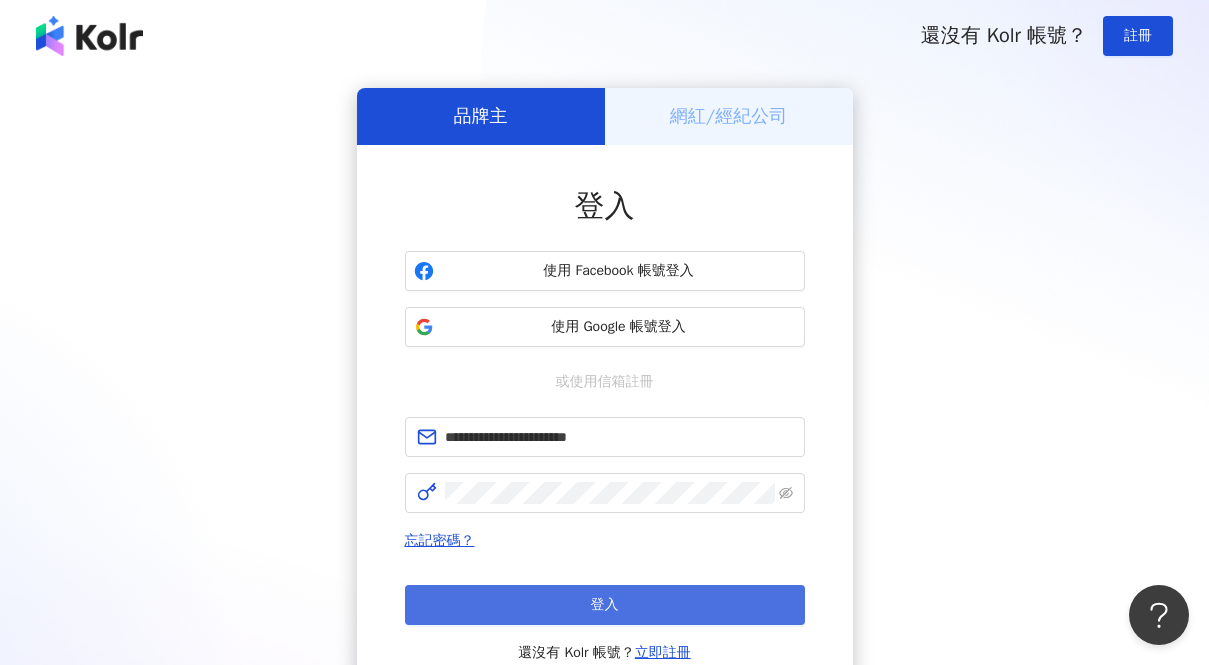click on "登入" at bounding box center [605, 605] 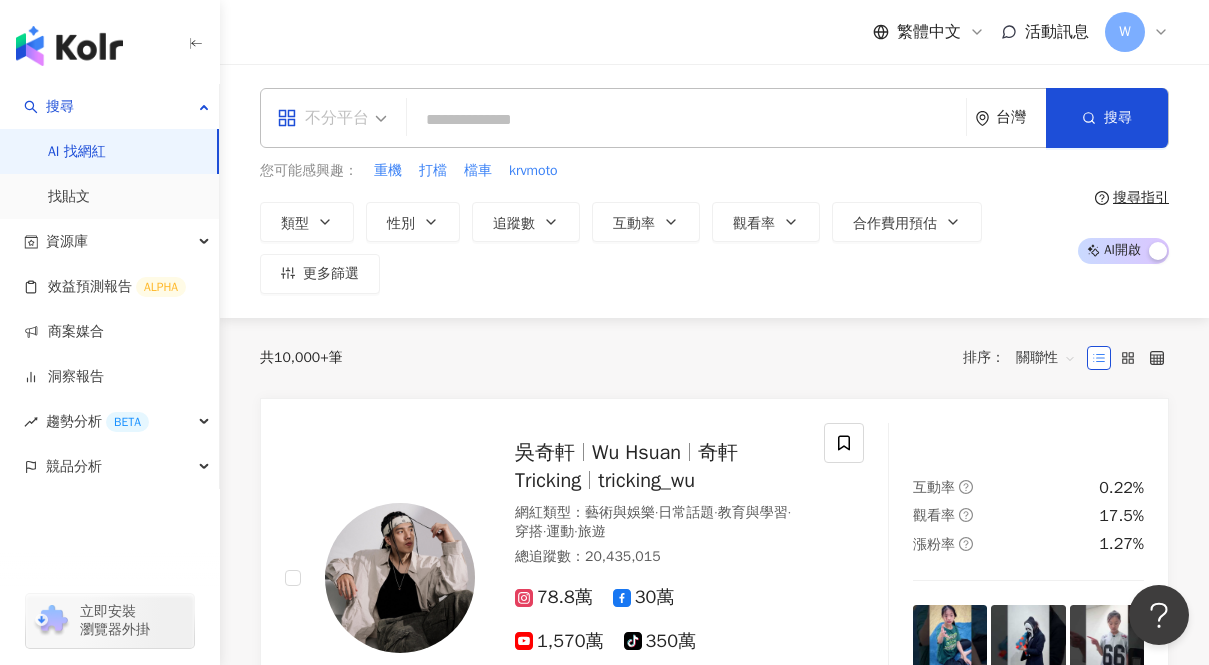 click on "不分平台" at bounding box center (332, 118) 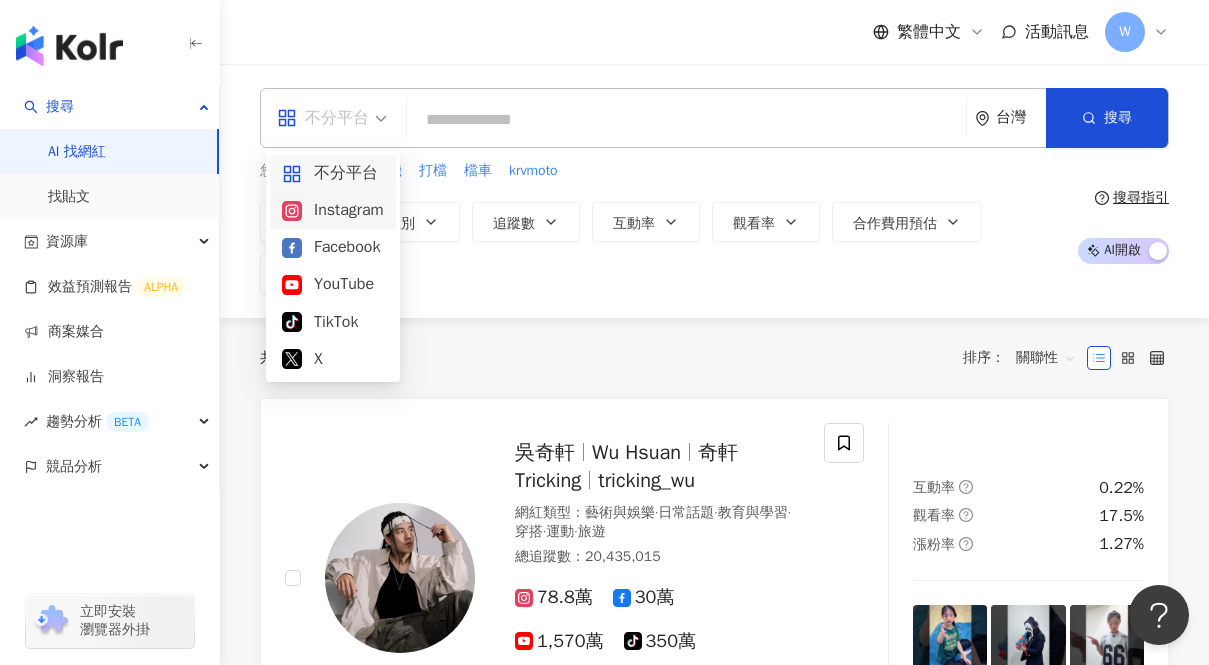 click on "Instagram" at bounding box center [333, 210] 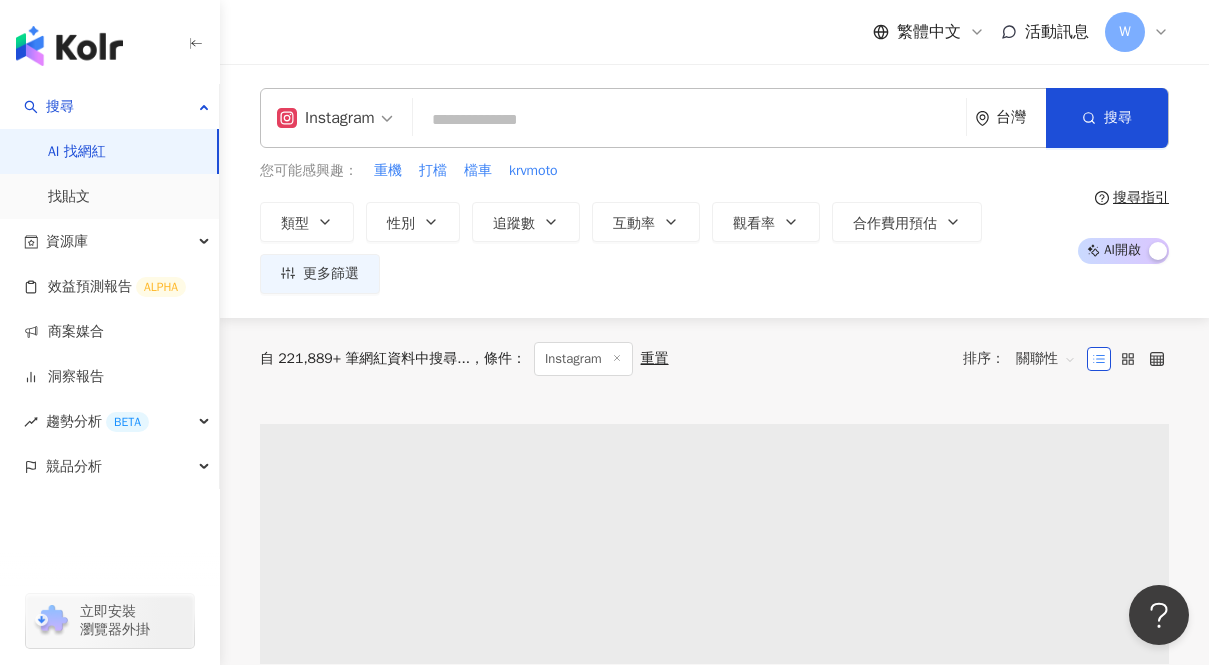 click at bounding box center [689, 120] 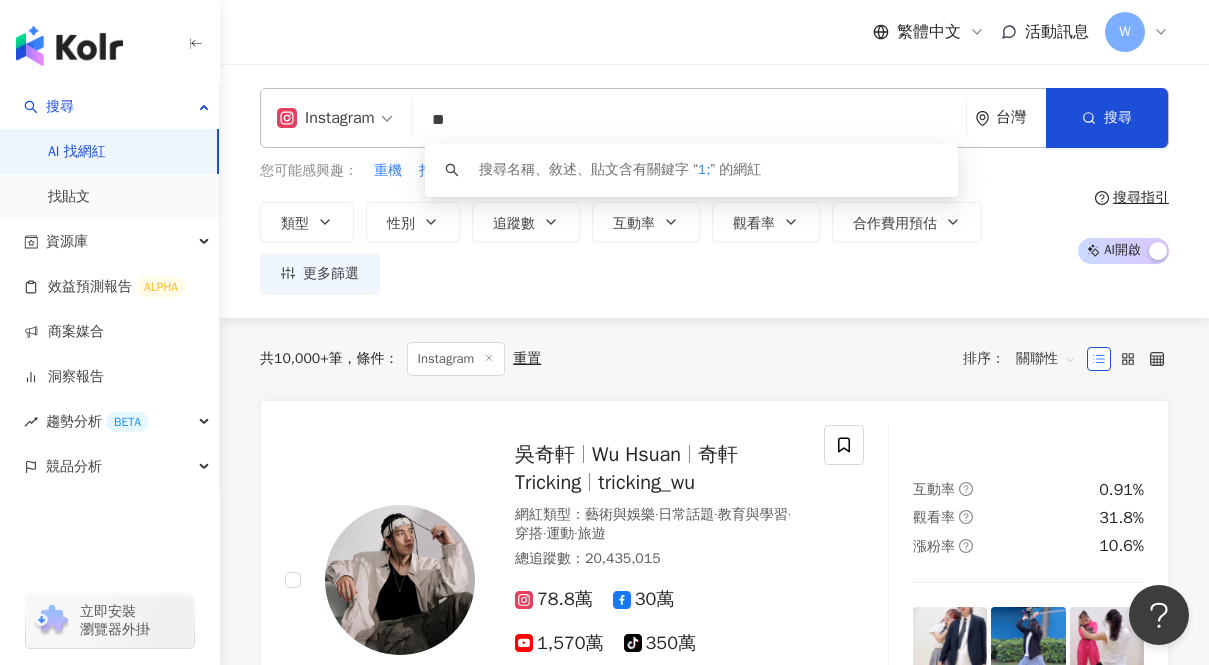 type on "*" 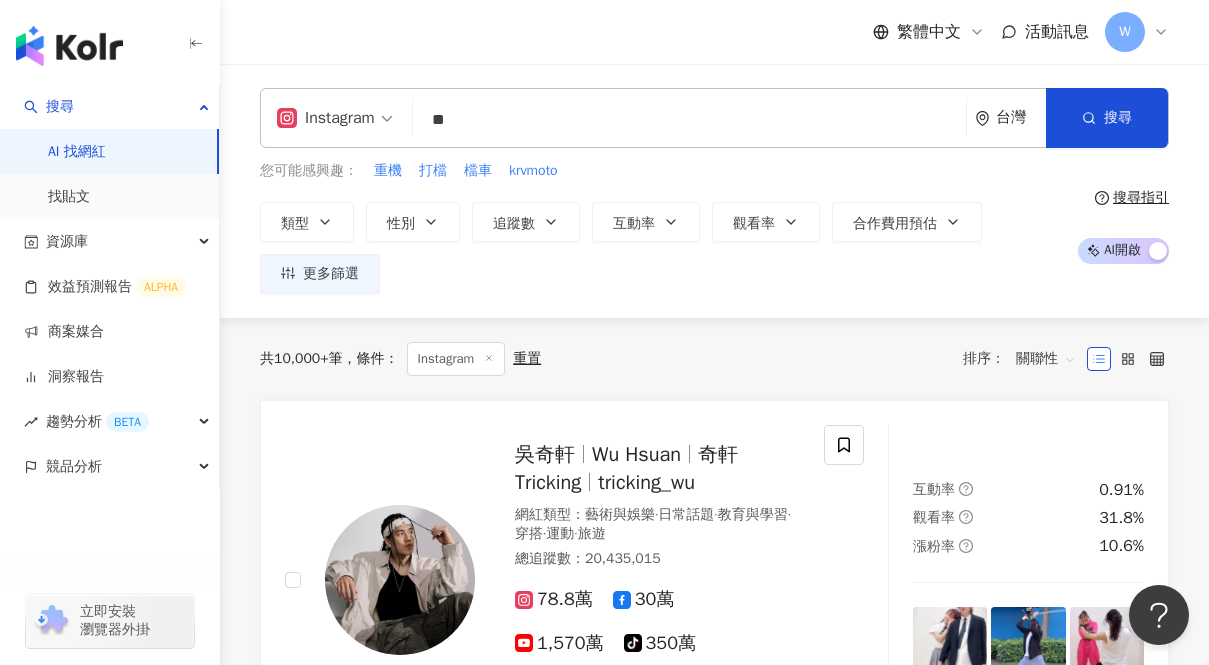 type on "**" 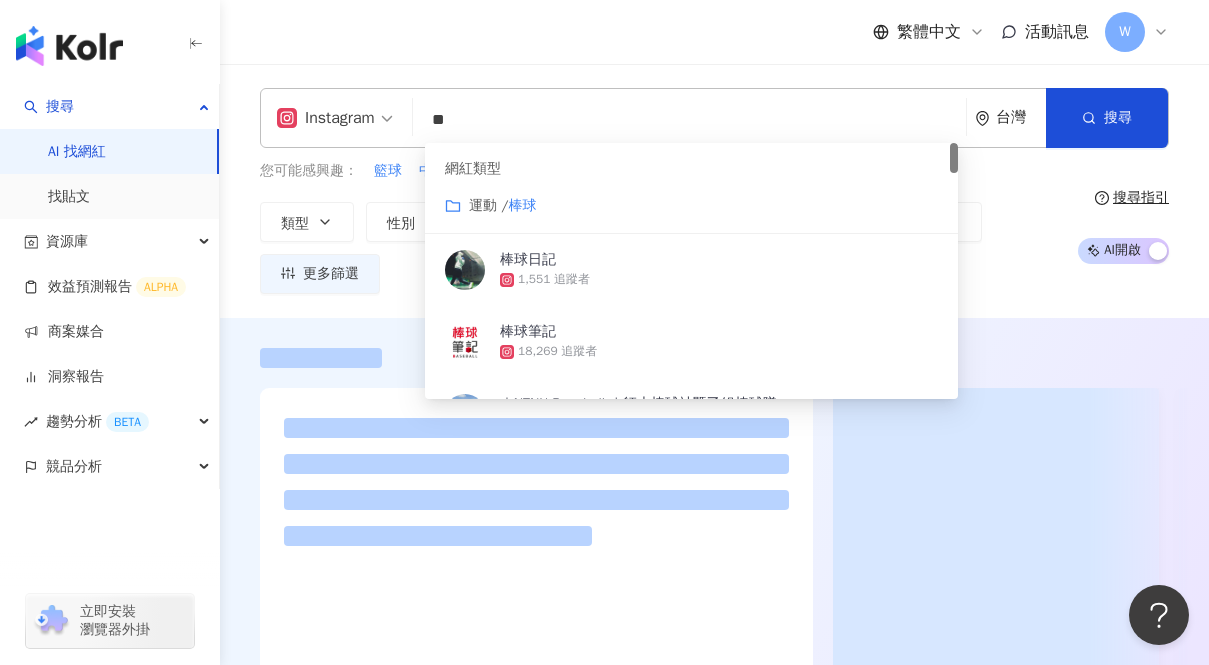 click on "繁體中文 活動訊息 W" at bounding box center (714, 32) 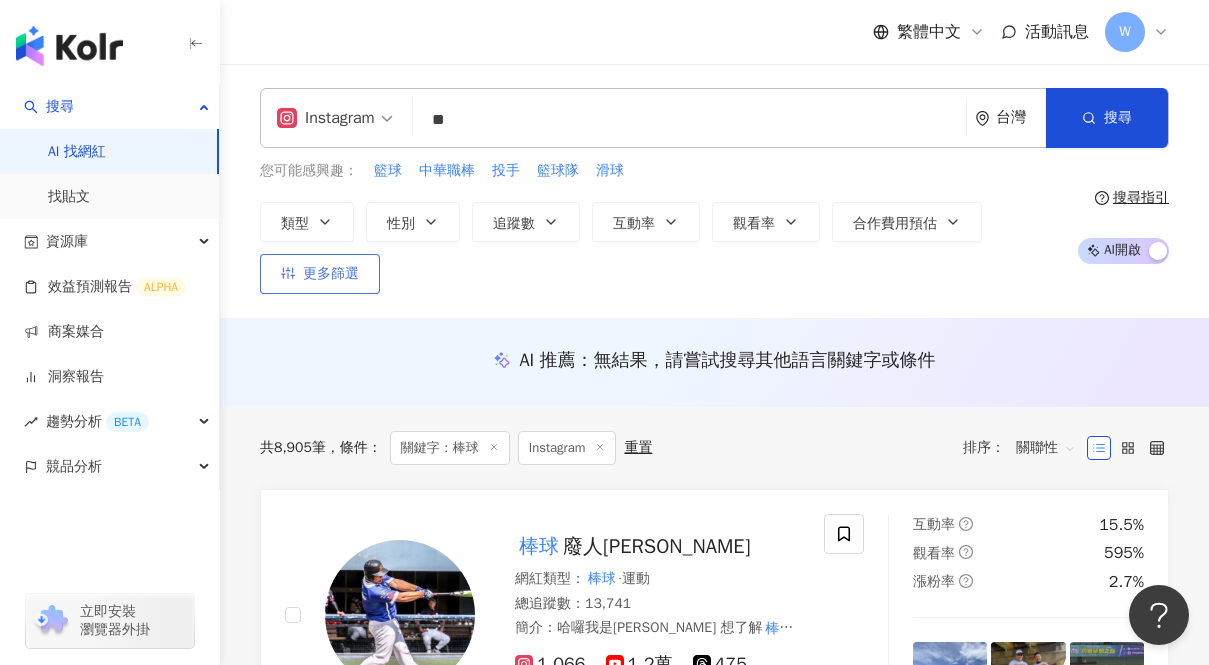 click on "更多篩選" at bounding box center [320, 274] 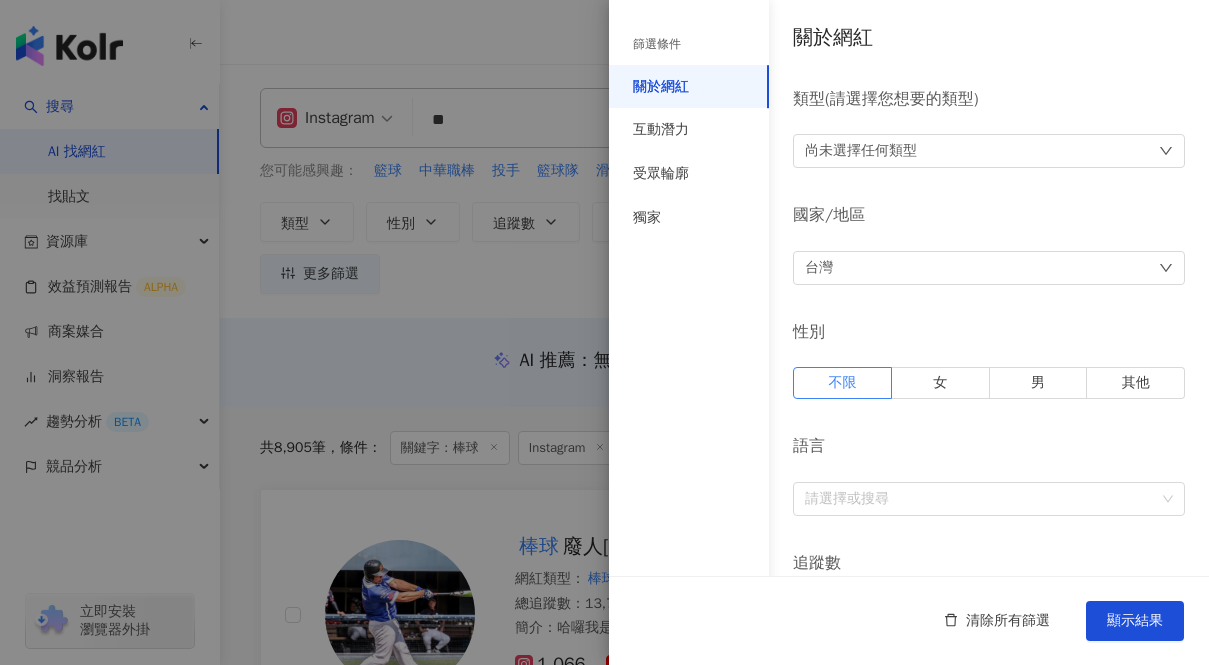 click at bounding box center [604, 332] 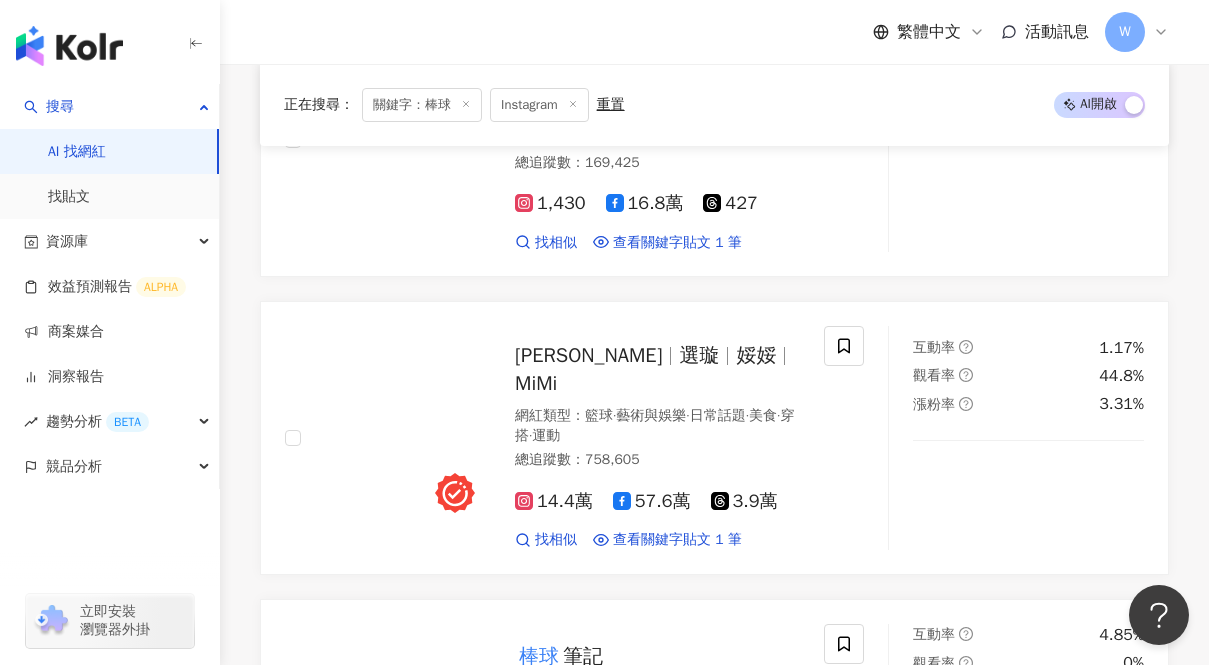 scroll, scrollTop: 1759, scrollLeft: 0, axis: vertical 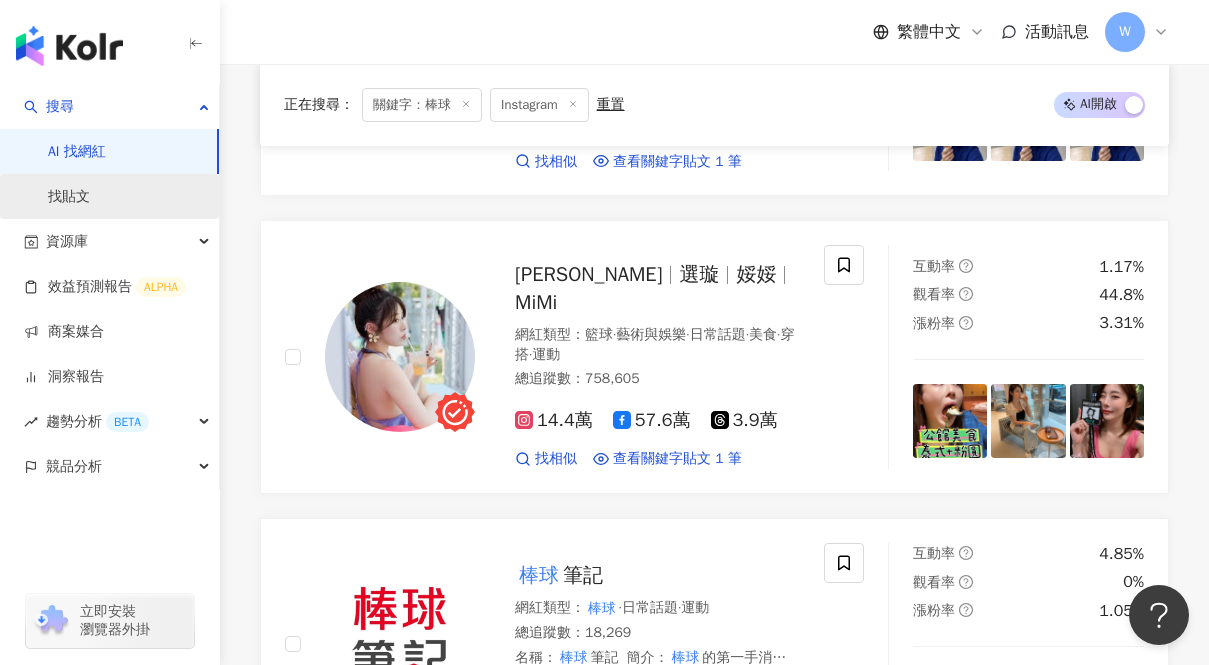 click on "找貼文" at bounding box center (69, 197) 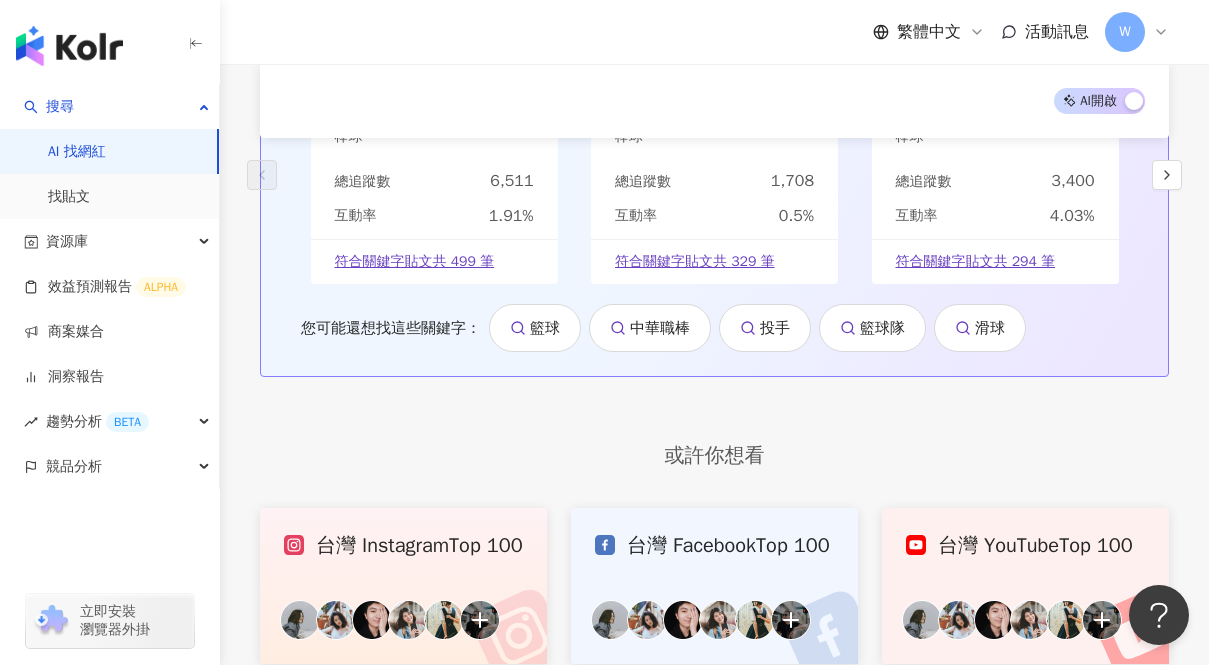 type 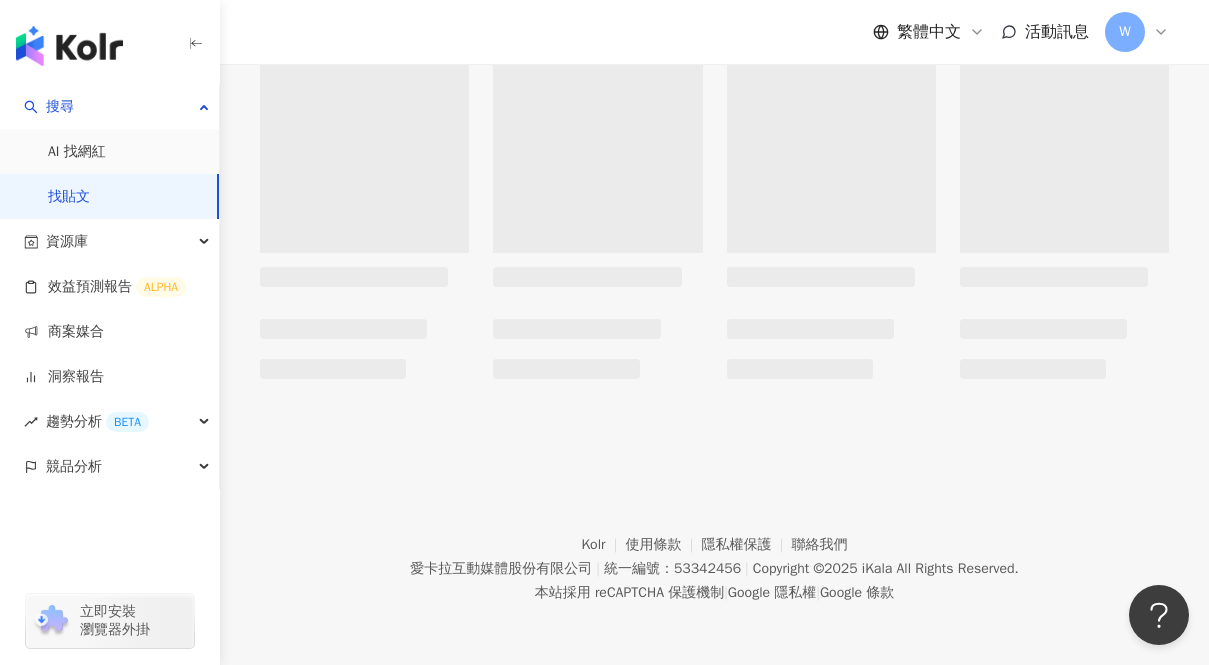 scroll, scrollTop: 0, scrollLeft: 0, axis: both 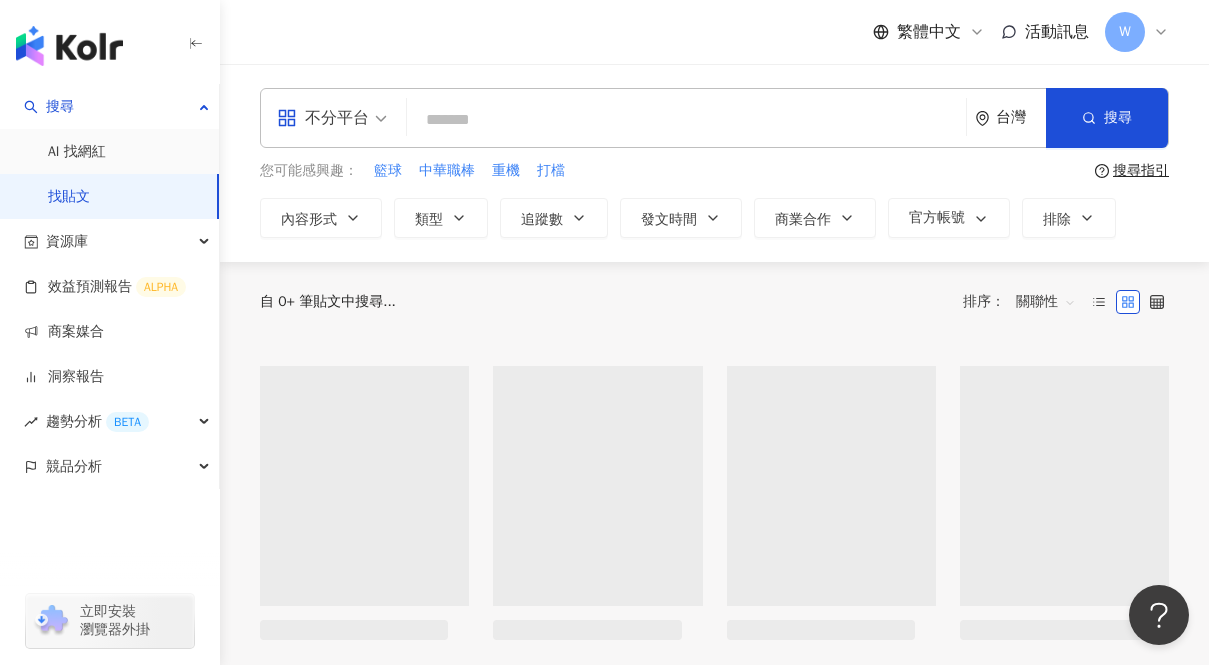 click on "不分平台" at bounding box center (323, 118) 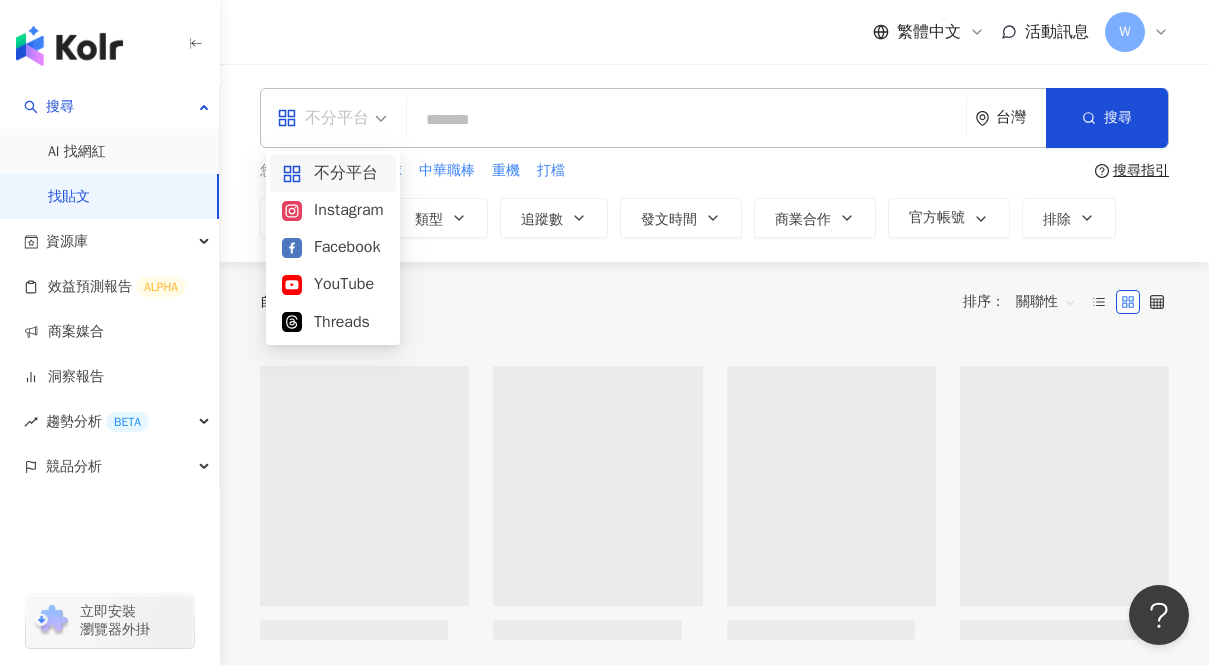 click on "Instagram" at bounding box center (333, 210) 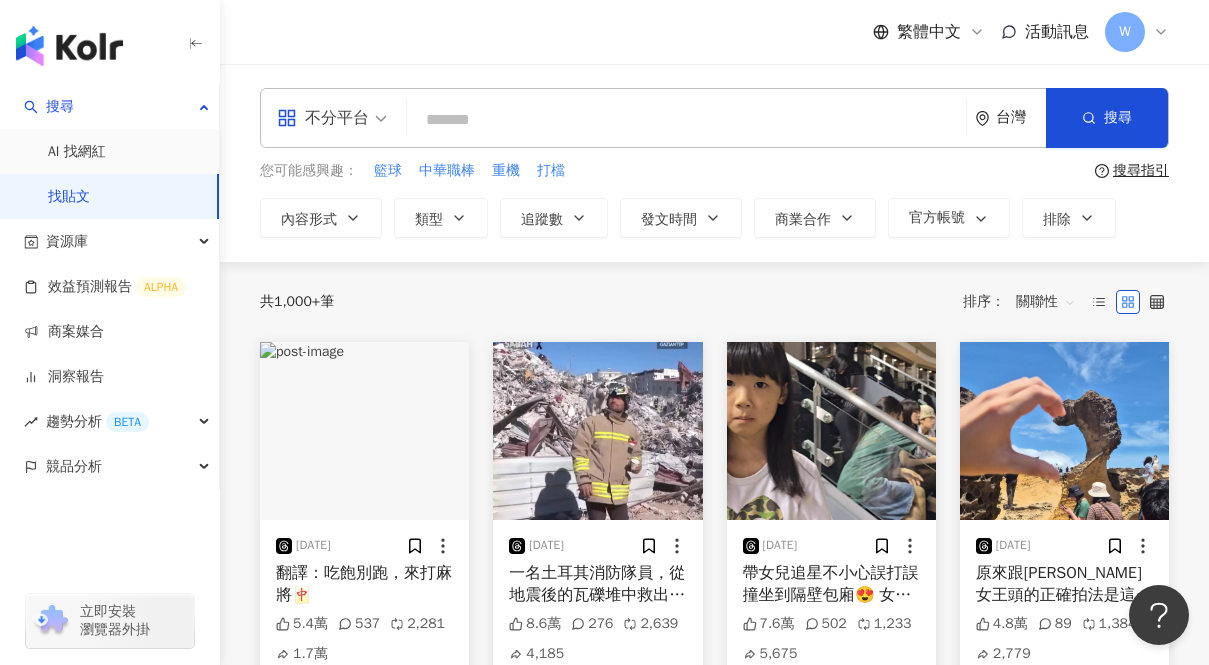 click at bounding box center (686, 119) 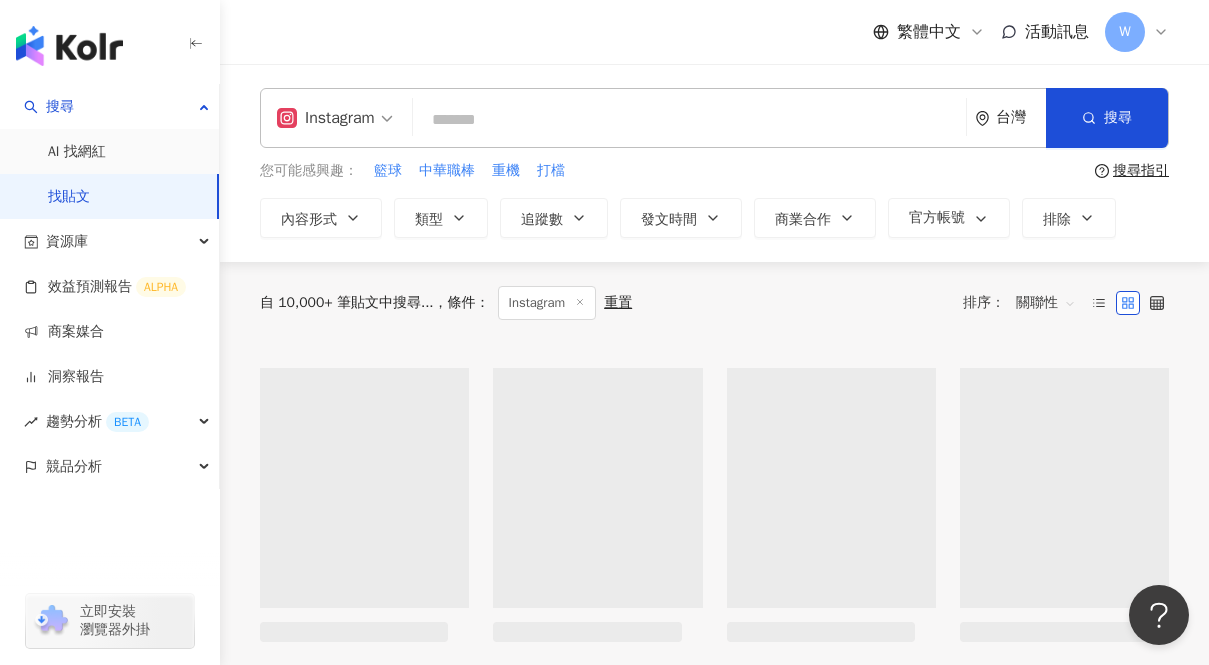 click at bounding box center (689, 119) 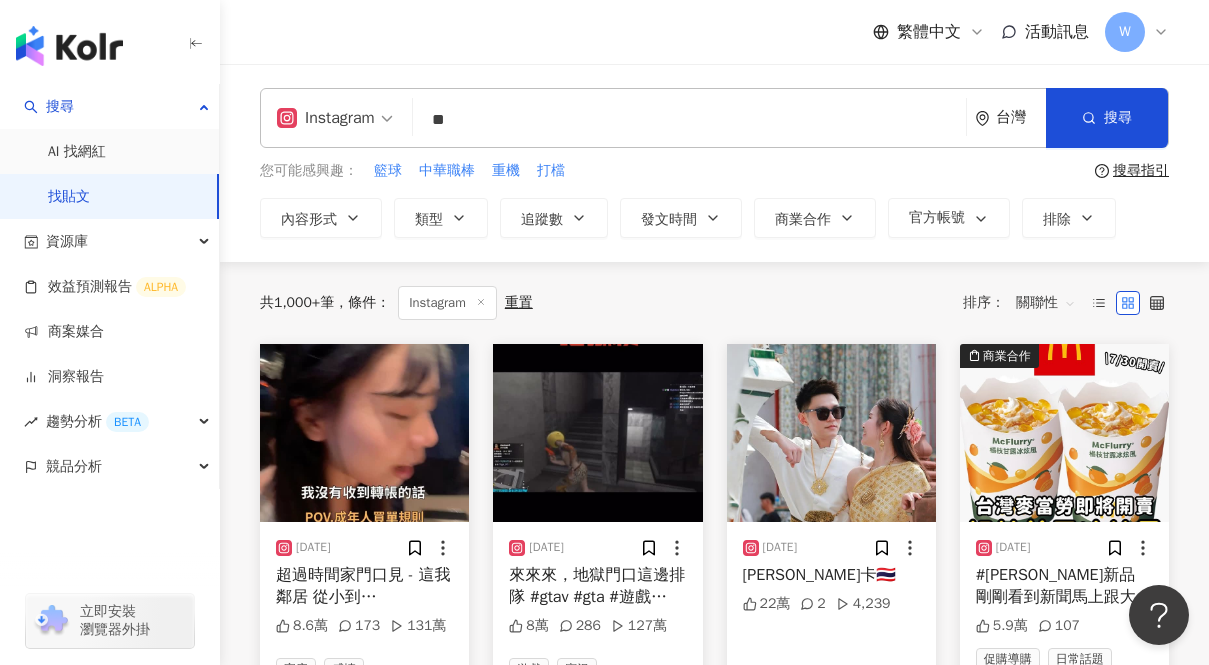 type on "**" 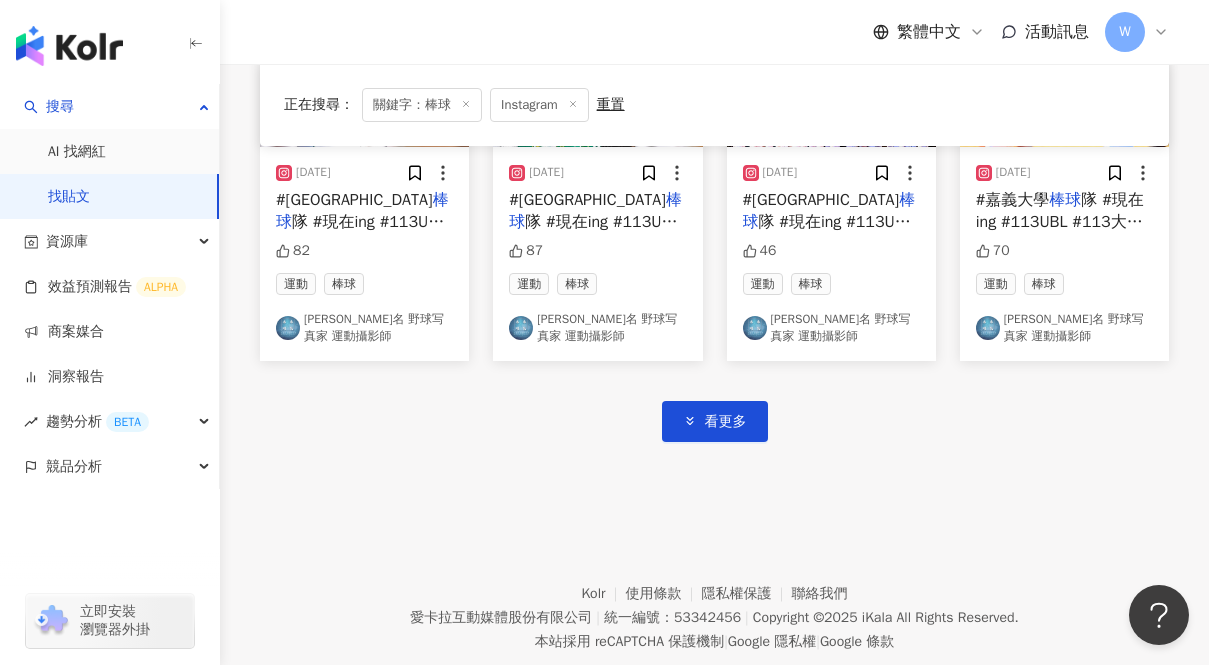 scroll, scrollTop: 1255, scrollLeft: 0, axis: vertical 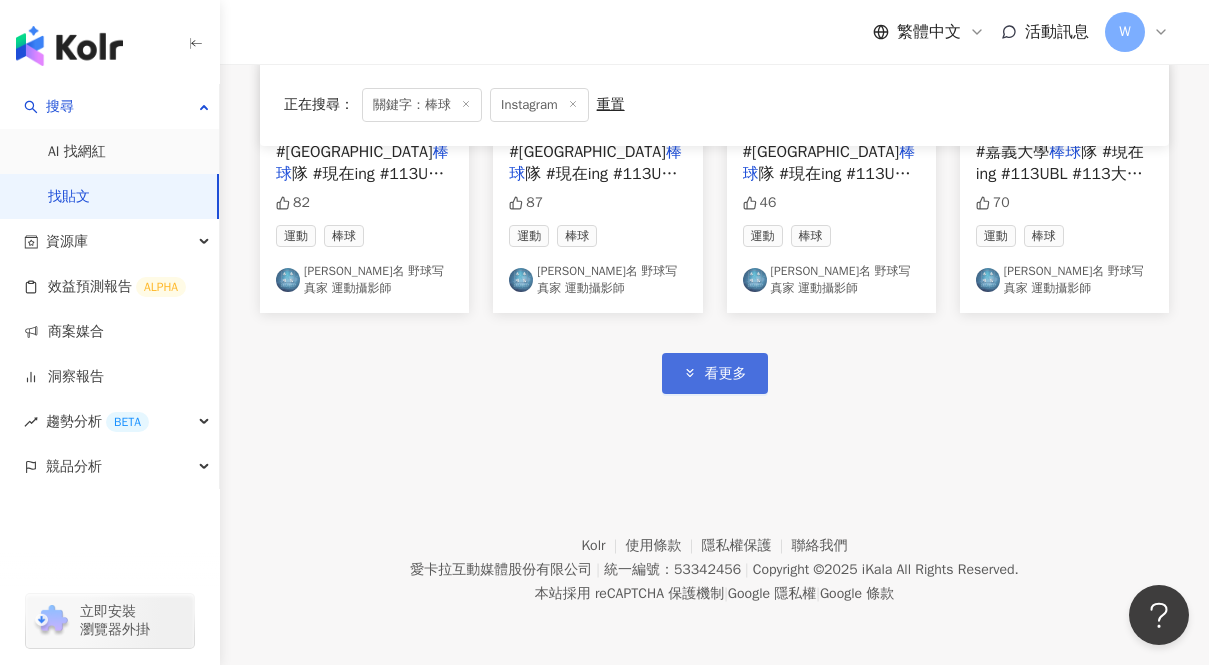 click on "看更多" at bounding box center (726, 374) 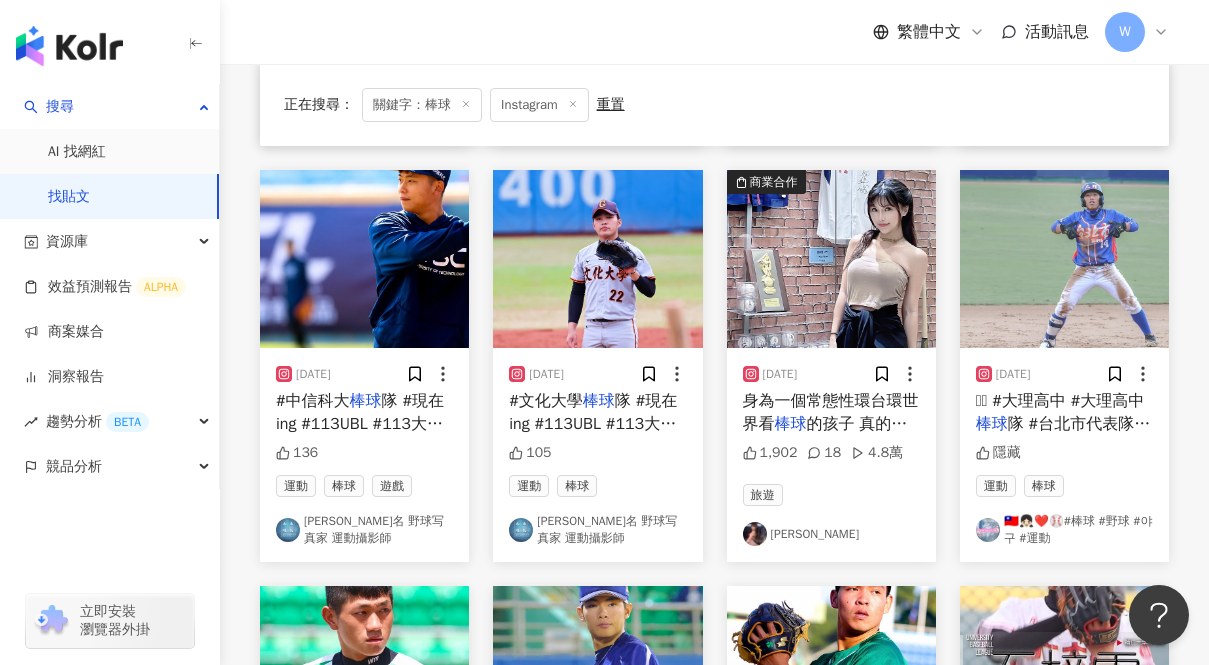 scroll, scrollTop: 1848, scrollLeft: 0, axis: vertical 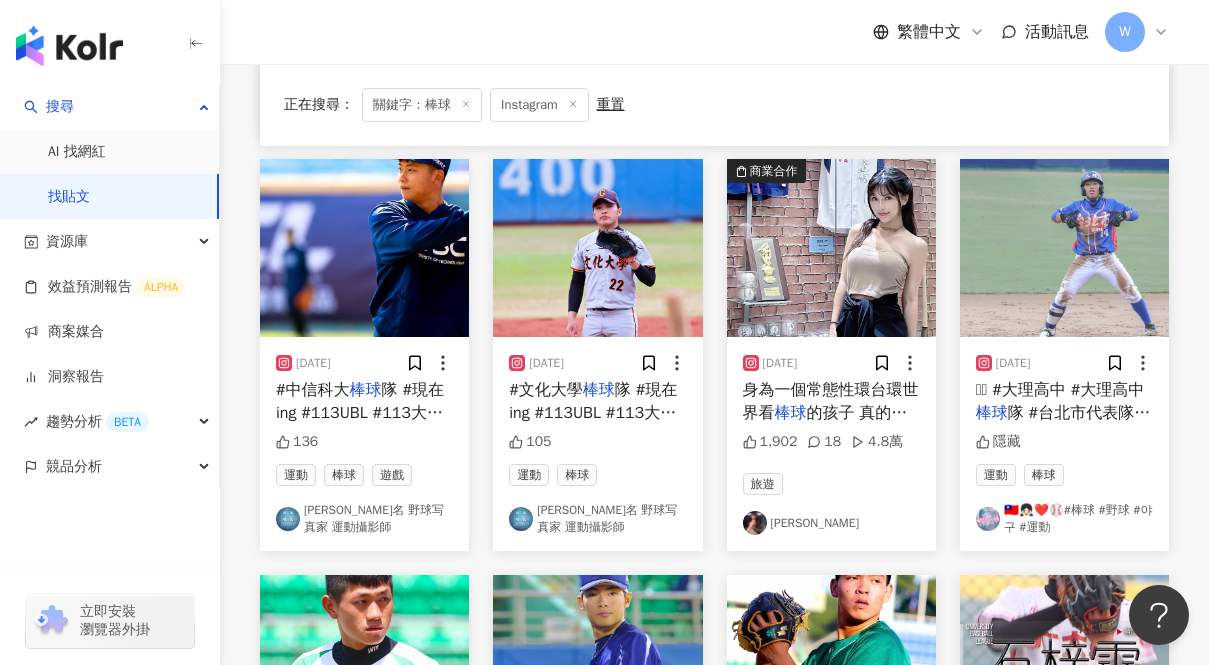type 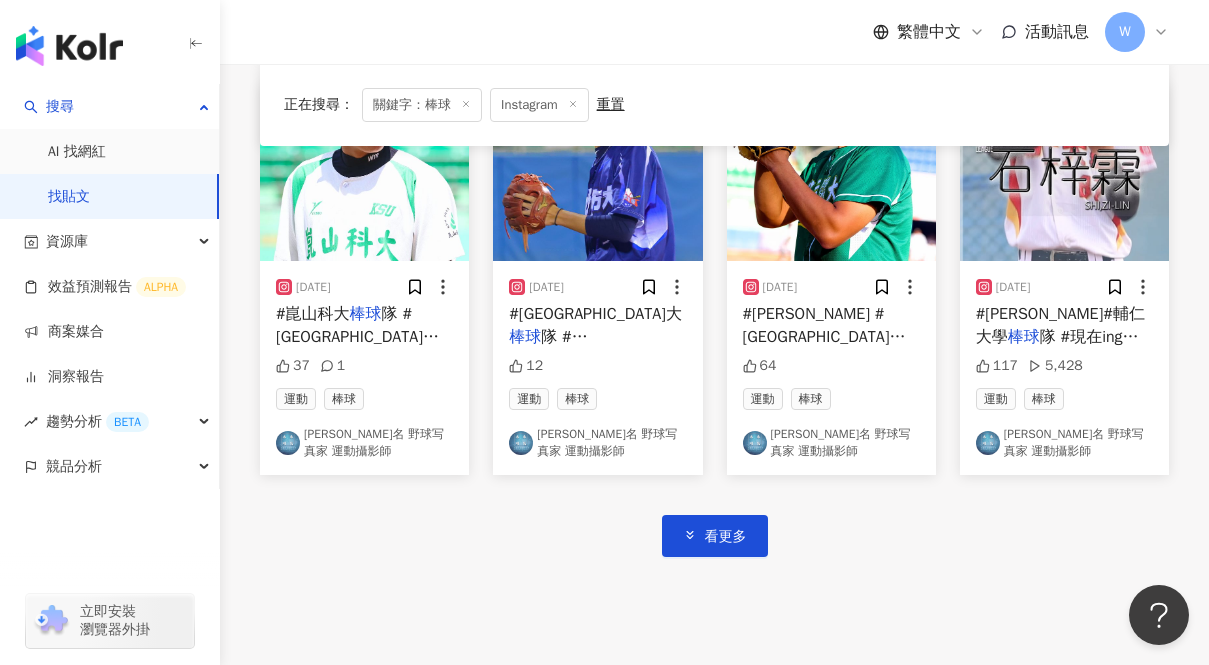 scroll, scrollTop: 2389, scrollLeft: 0, axis: vertical 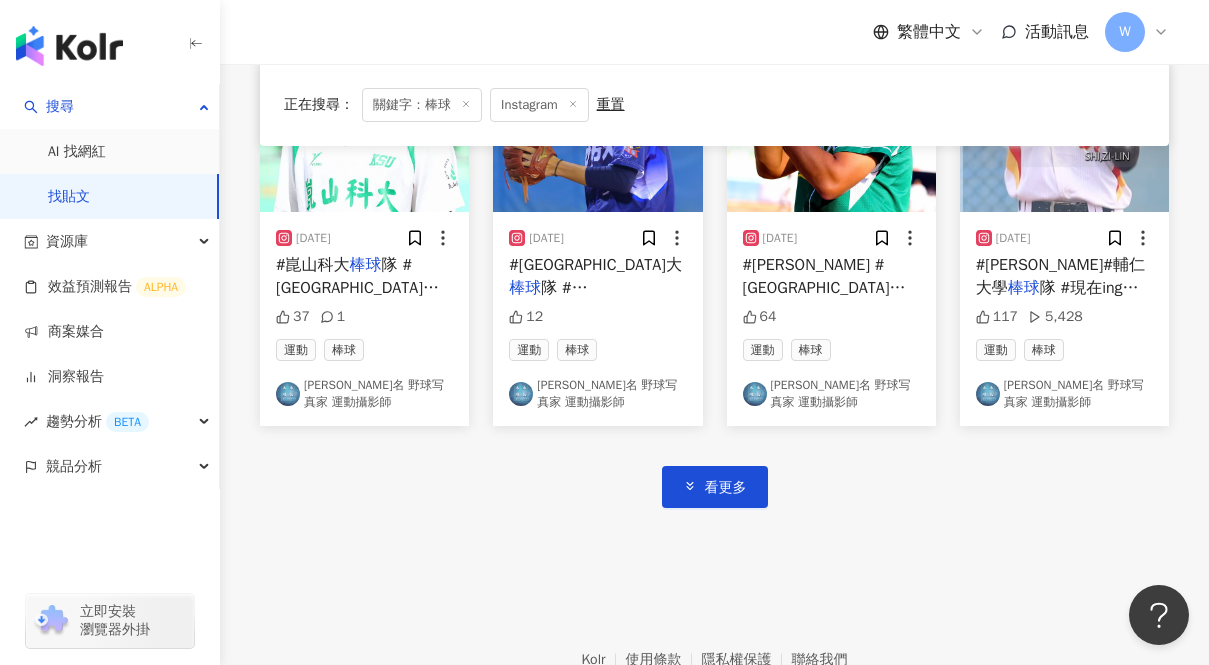 click on "2024/6/14
#頂新和德文教基金會 #接棒未來女子 棒球 隊 #元夢女子 棒球 隊 #113年大甲 隱藏 運動 棒球 陳頎棻 2024/3/19 臺灣 棒球 場的都市傳說⚾️
傳說......某個 棒球 場有個綠色怪物？
還有個 棒球 場的一壘側有無形的觀眾......？
球場不只有比賽
還有更多你意想不到的奇聞軼事！
你還有聽過哪些球場趣聞、事蹟、怪談！
歡迎留言分享給Home編
更多 #HRT愛運動
請追蹤 @homerun.taiwan
#homeruntaiwan #taiwan # 棒球  # 棒球 場 #都市傳說 #三民高中 棒球 場 #澄清湖 棒球 場 #臺中 棒球 場 #新竹 棒球 場 1,656 16 運動 棒球 Home Run Taiwan 2025/1/11 開南大學 棒球 隊 祝大家蛇年行大運
#開南大學 棒球 隊
#現在ing
#113UBL
#113大專 棒球 聯賽
#大專 棒球 聯賽
#木永可名 126 8,940 運動 棒球 木永可名  野球写真家 運動攝影師 2025/1/17 備戰5月世壯運
# 棒球 小朱
#貝思沛拉 棒球 學校
#basepara
# 棒球 1" at bounding box center (714, -744) 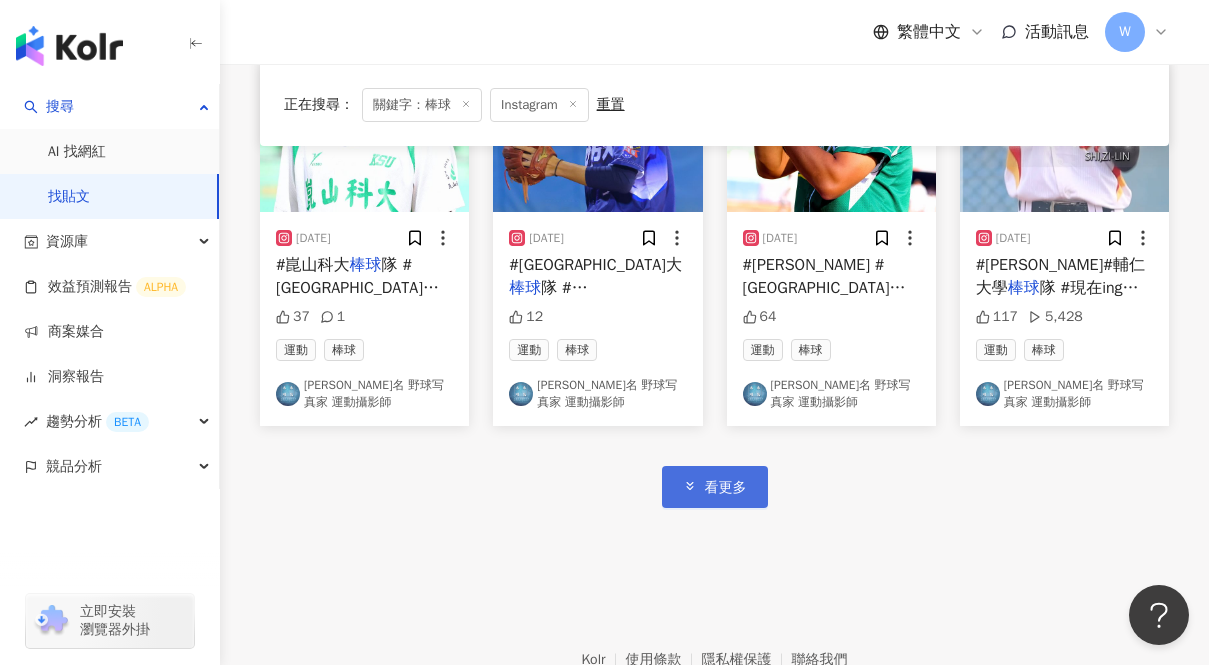 click on "看更多" at bounding box center (726, 488) 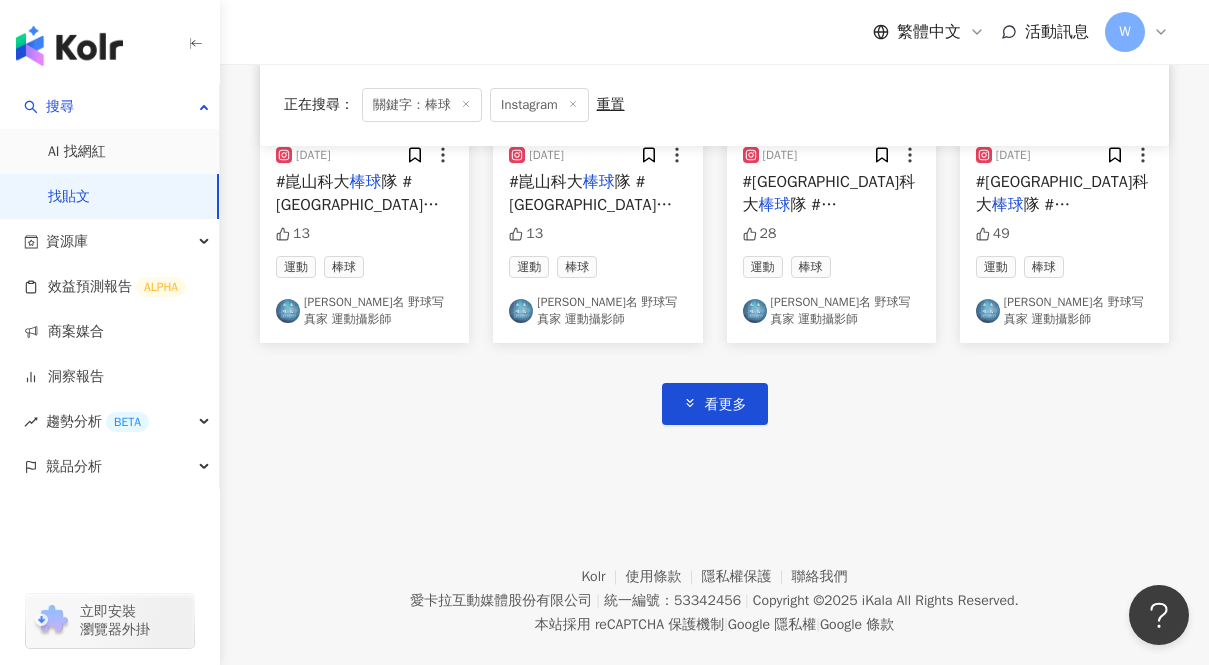 scroll, scrollTop: 3750, scrollLeft: 0, axis: vertical 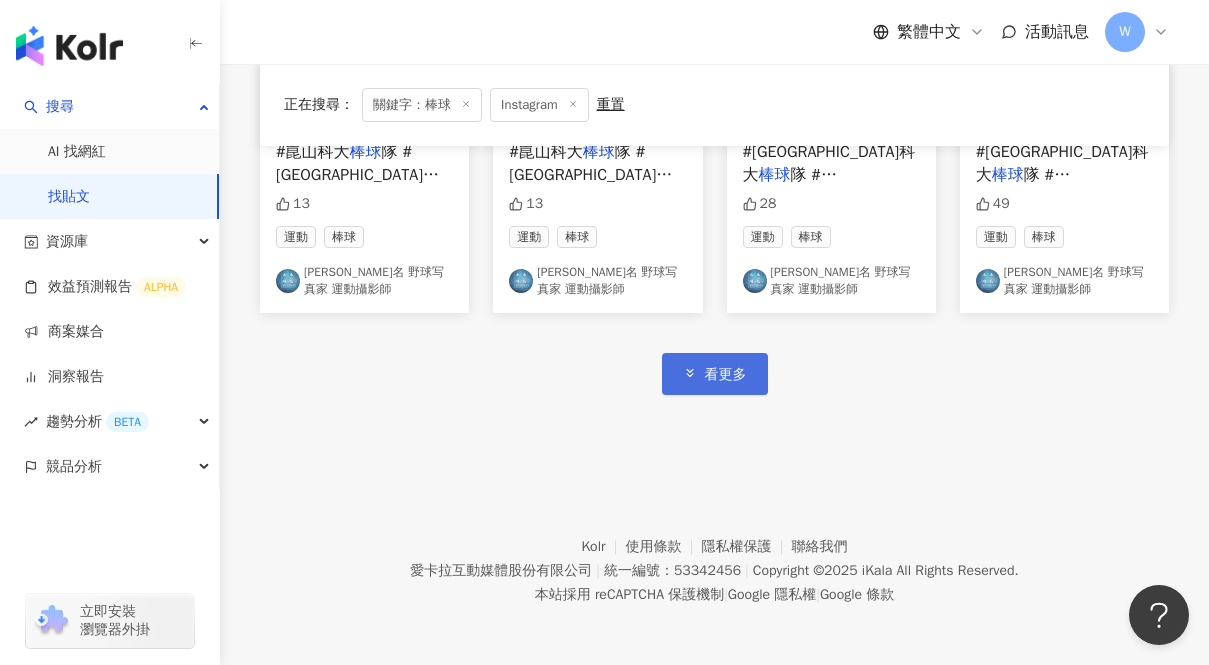 click on "看更多" at bounding box center (715, 373) 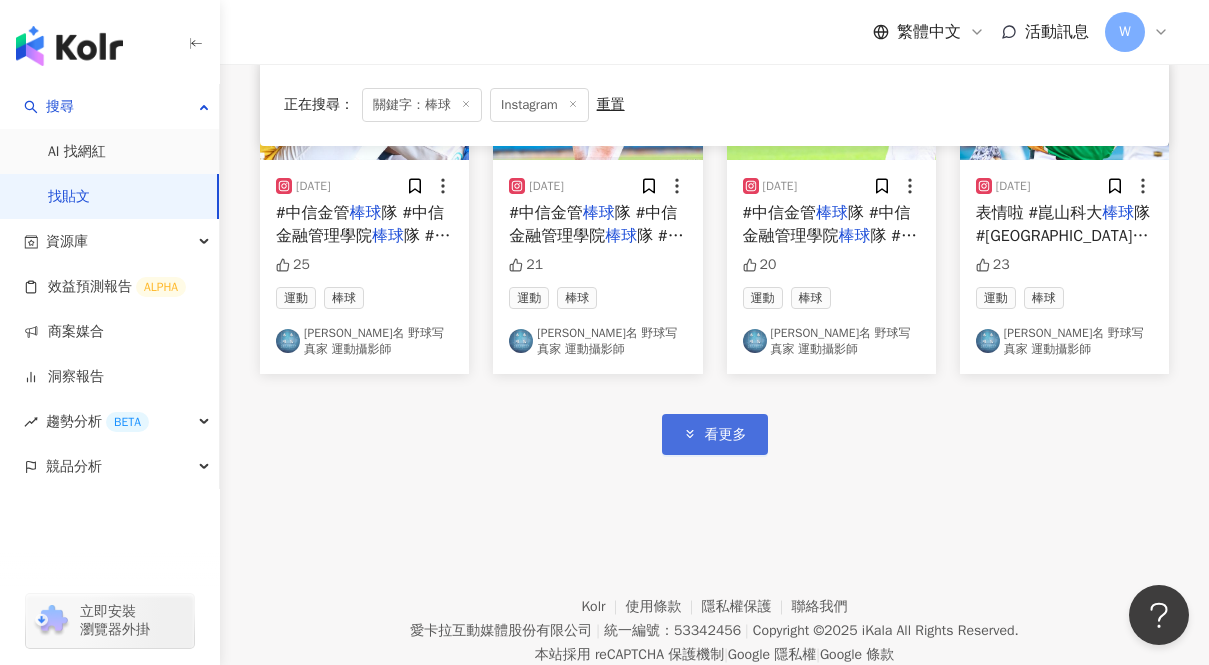 scroll, scrollTop: 4998, scrollLeft: 0, axis: vertical 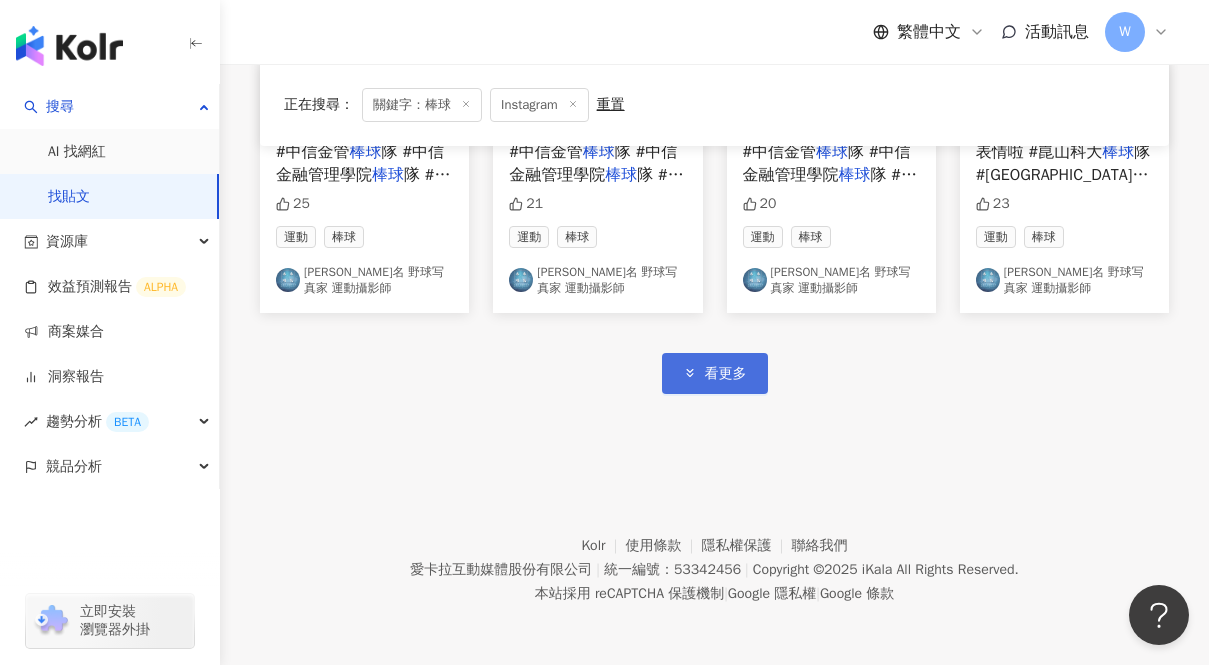 click on "看更多" at bounding box center (726, 374) 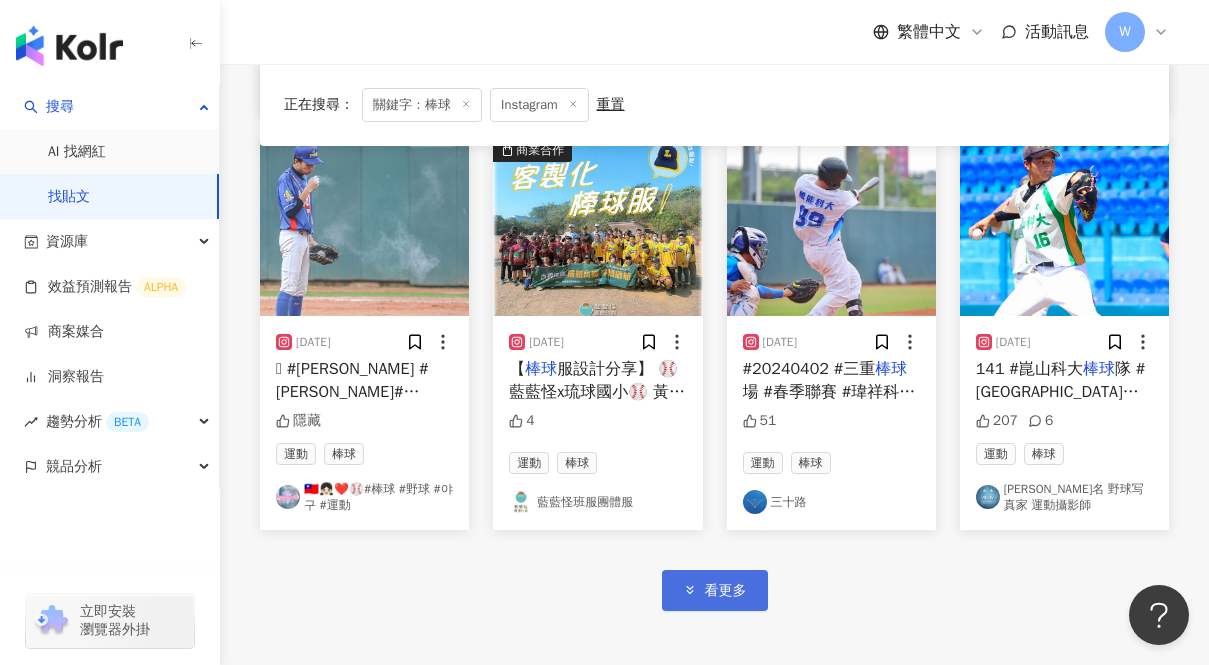 scroll, scrollTop: 6168, scrollLeft: 0, axis: vertical 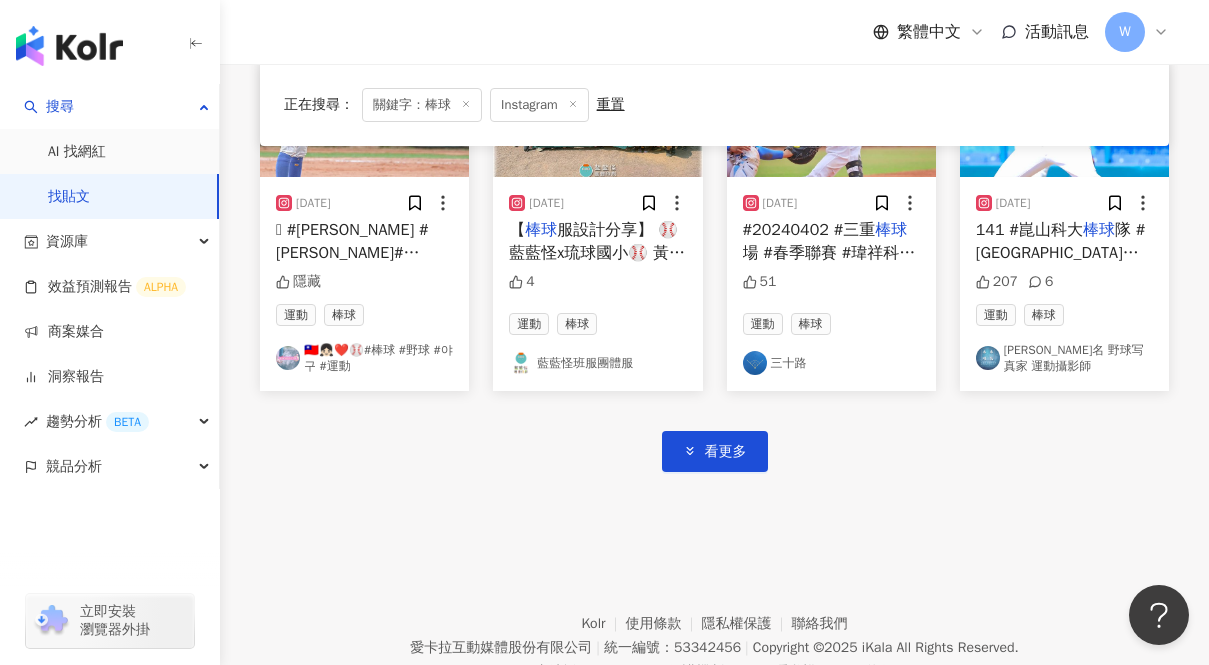 click on "2024/6/14
#頂新和德文教基金會 #接棒未來女子 棒球 隊 #元夢女子 棒球 隊 #113年大甲 隱藏 運動 棒球 陳頎棻 2024/3/19 臺灣 棒球 場的都市傳說⚾️
傳說......某個 棒球 場有個綠色怪物？
還有個 棒球 場的一壘側有無形的觀眾......？
球場不只有比賽
還有更多你意想不到的奇聞軼事！
你還有聽過哪些球場趣聞、事蹟、怪談！
歡迎留言分享給Home編
更多 #HRT愛運動
請追蹤 @homerun.taiwan
#homeruntaiwan #taiwan # 棒球  # 棒球 場 #都市傳說 #三民高中 棒球 場 #澄清湖 棒球 場 #臺中 棒球 場 #新竹 棒球 場 1,656 16 運動 棒球 Home Run Taiwan 2025/1/11 開南大學 棒球 隊 祝大家蛇年行大運
#開南大學 棒球 隊
#現在ing
#113UBL
#113大專 棒球 聯賽
#大專 棒球 聯賽
#木永可名 126 8,940 運動 棒球 木永可名  野球写真家 運動攝影師 2025/1/17 備戰5月世壯運
# 棒球 小朱
#貝思沛拉 棒球 學校
#basepara
# 棒球 1" at bounding box center [714, -2651] 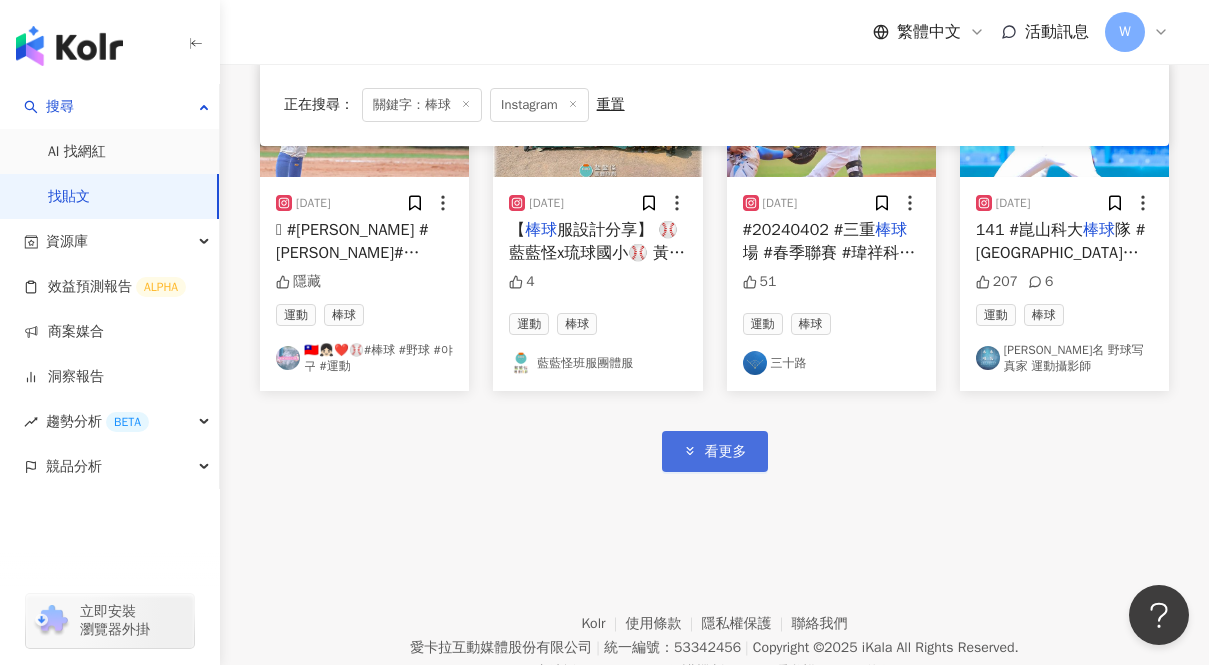 click on "看更多" at bounding box center (726, 452) 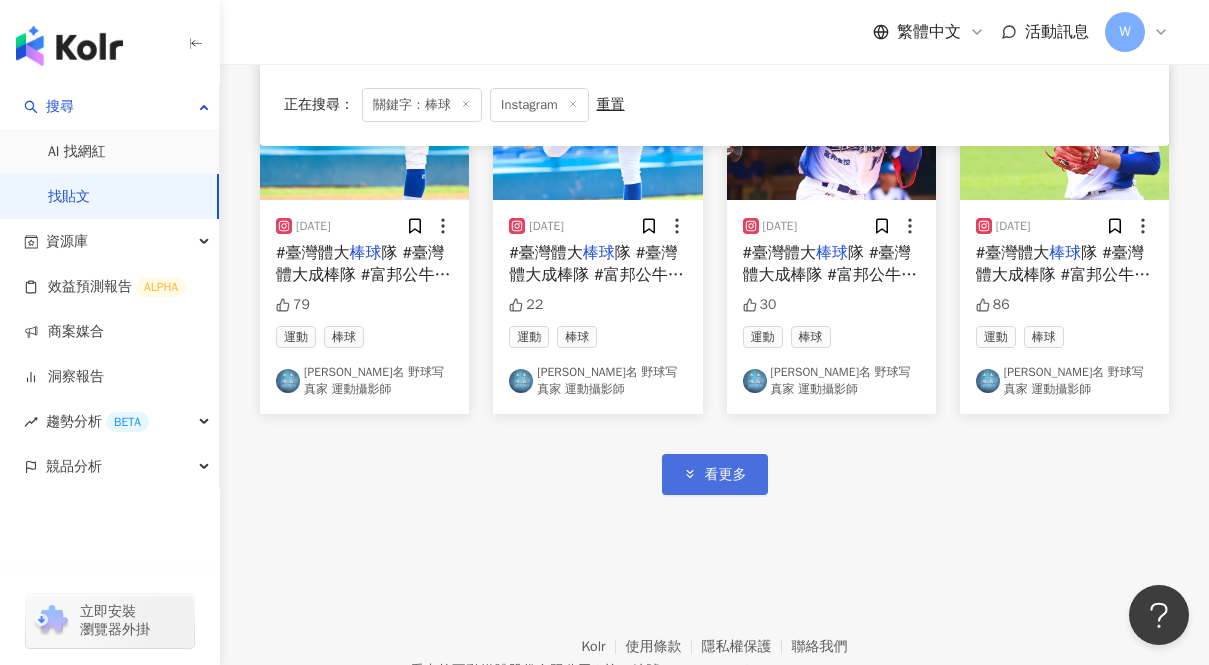 scroll, scrollTop: 7494, scrollLeft: 0, axis: vertical 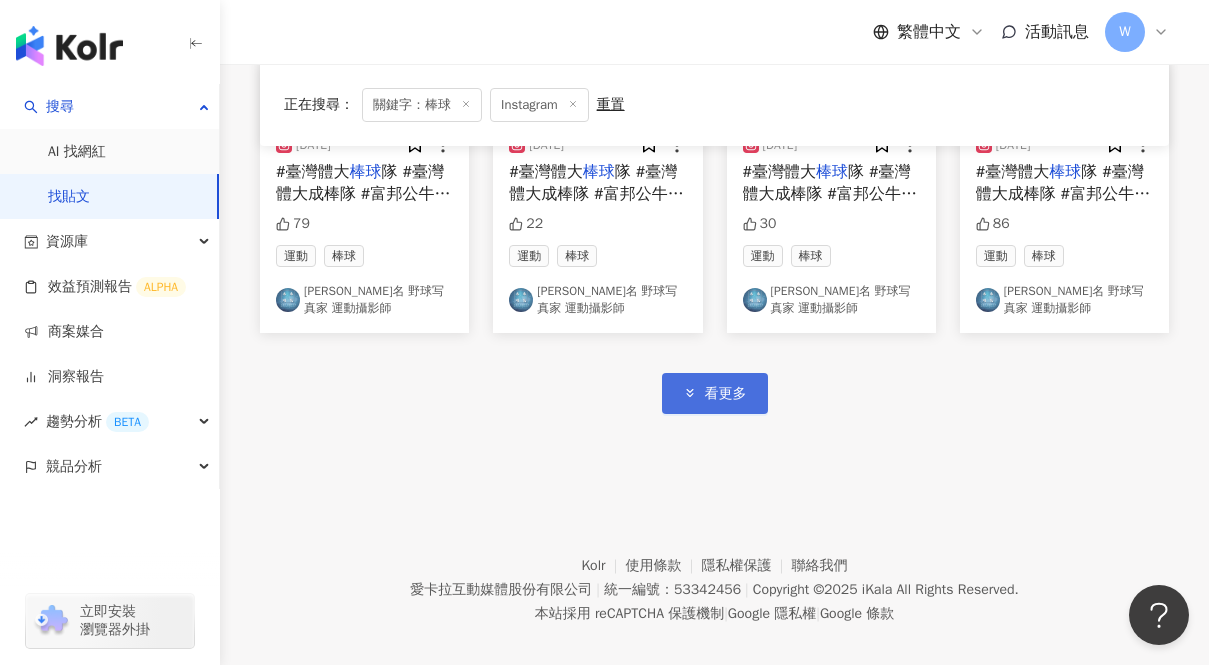 click on "看更多" at bounding box center (726, 394) 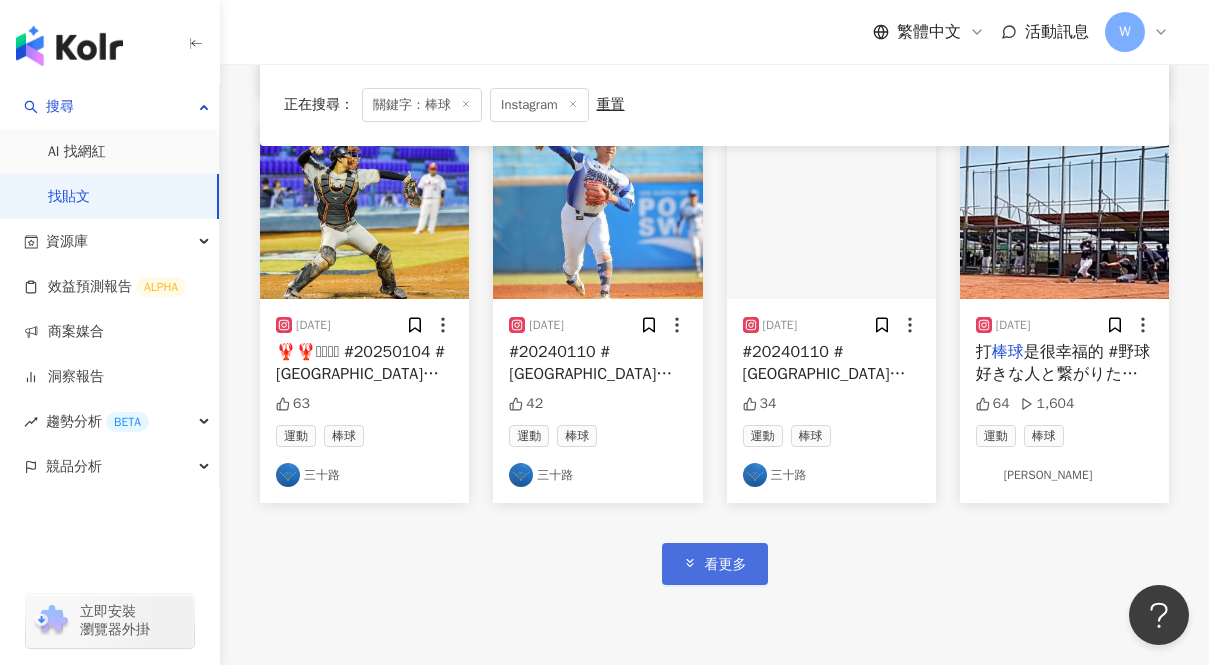 scroll, scrollTop: 8673, scrollLeft: 0, axis: vertical 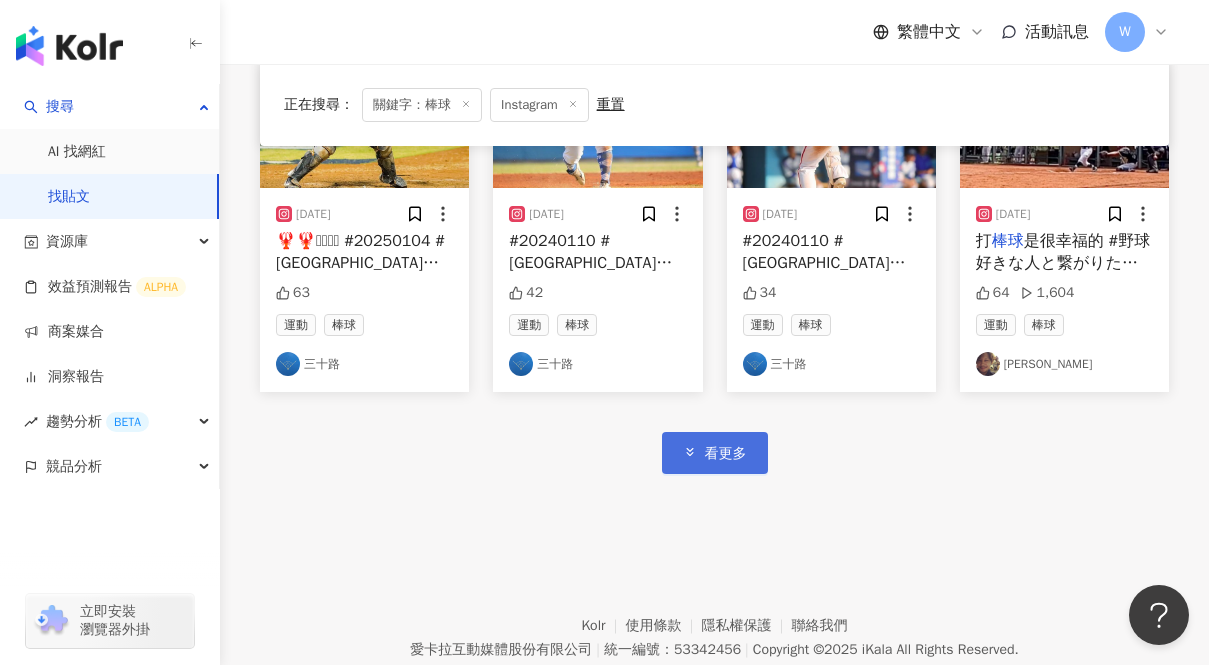 click on "看更多" at bounding box center [726, 454] 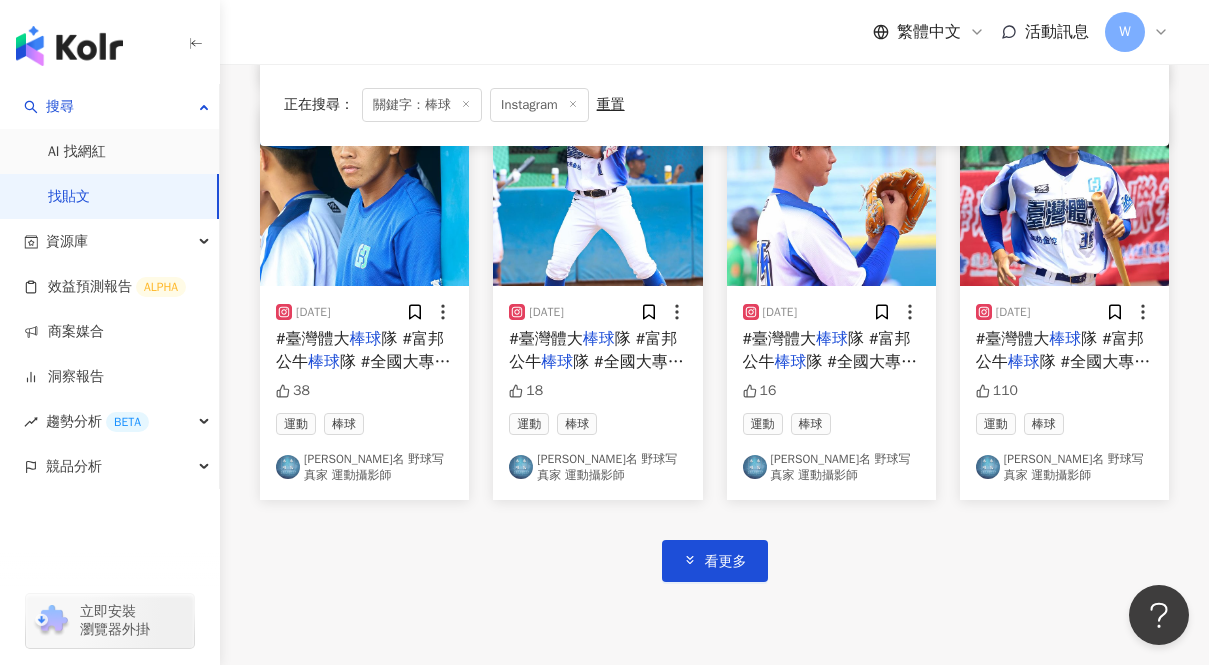 scroll, scrollTop: 9816, scrollLeft: 0, axis: vertical 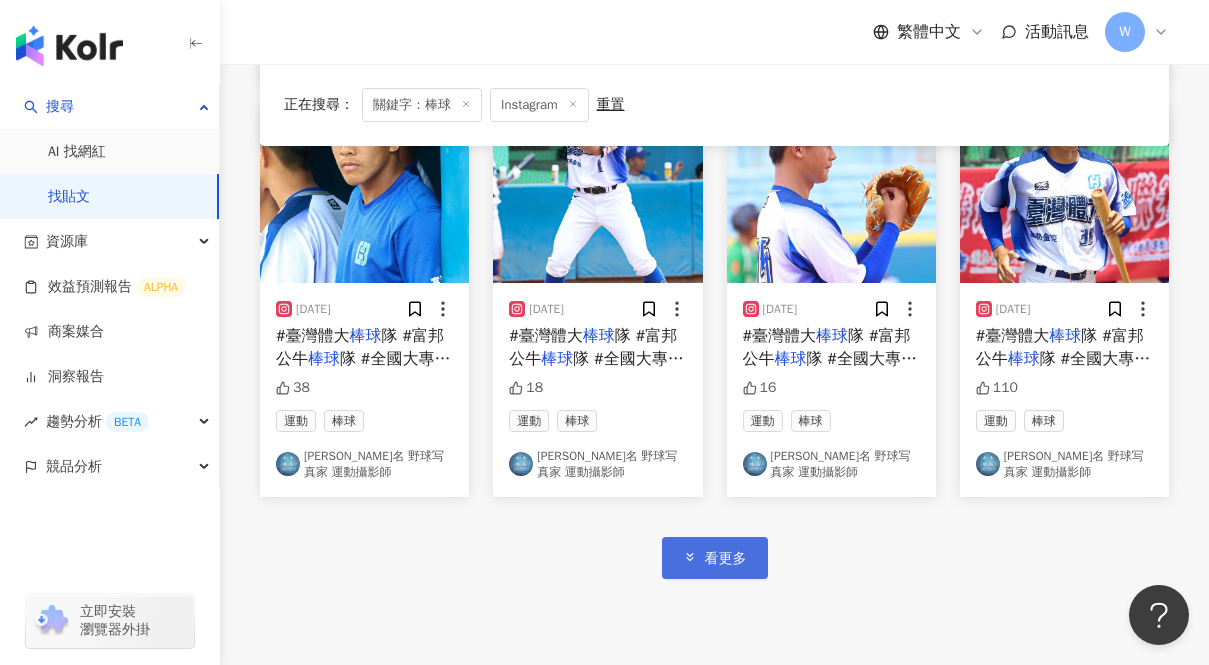 click on "看更多" at bounding box center (715, 557) 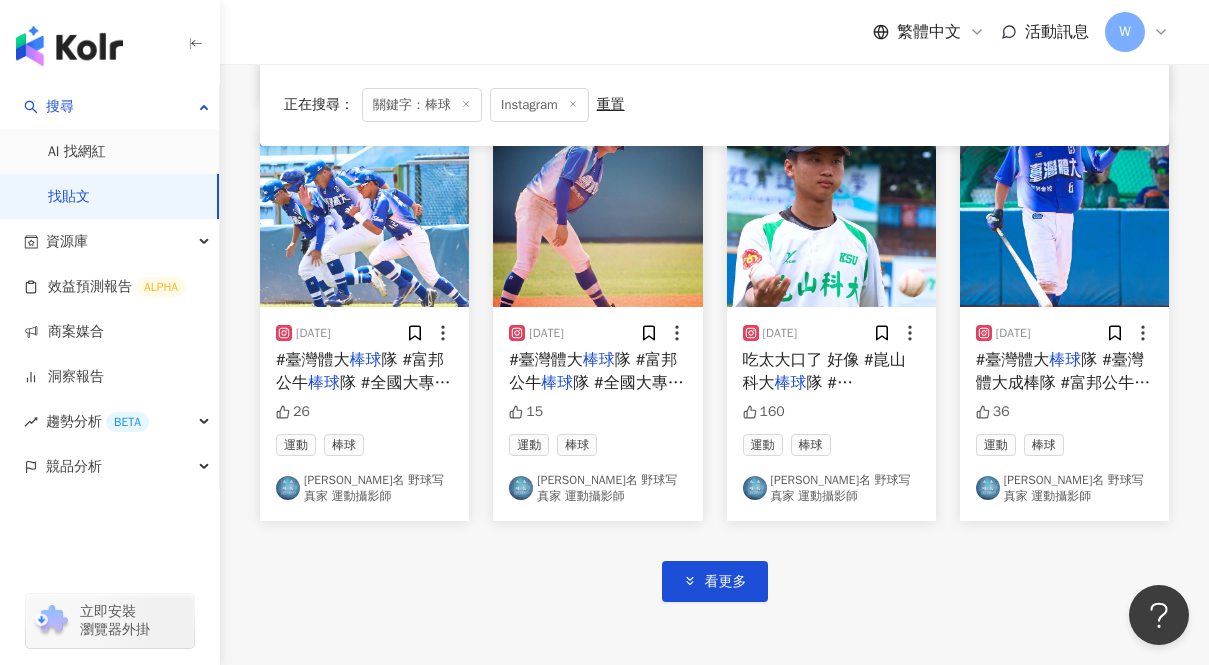 scroll, scrollTop: 11229, scrollLeft: 0, axis: vertical 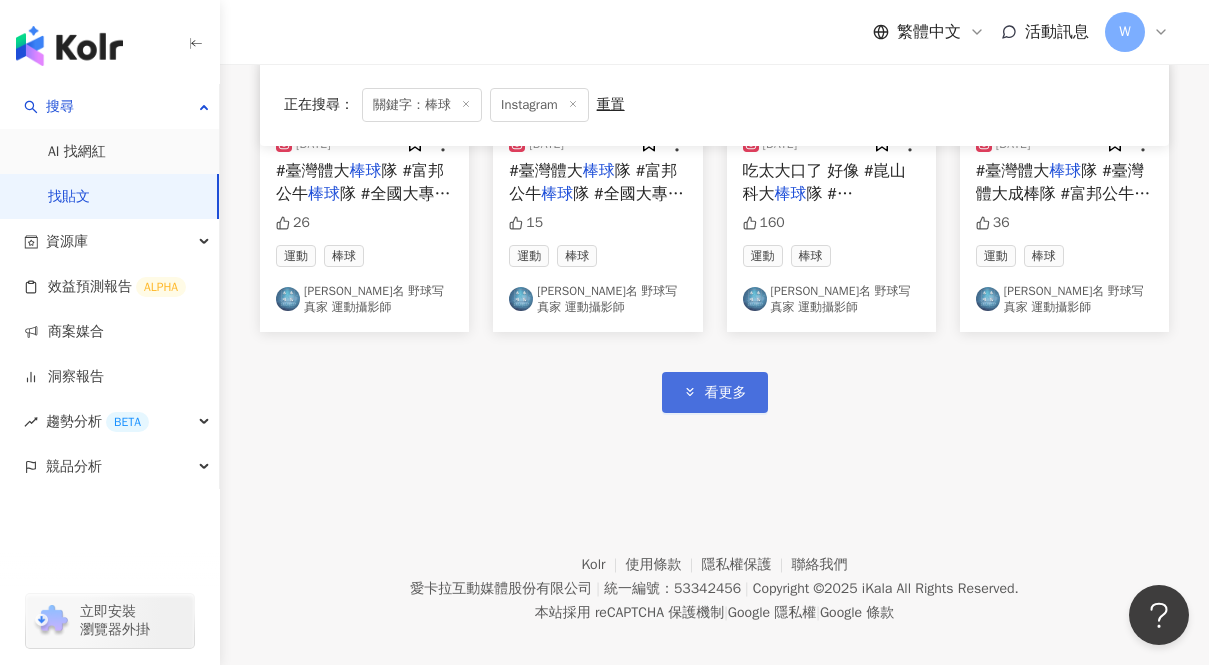 click on "看更多" at bounding box center (715, 392) 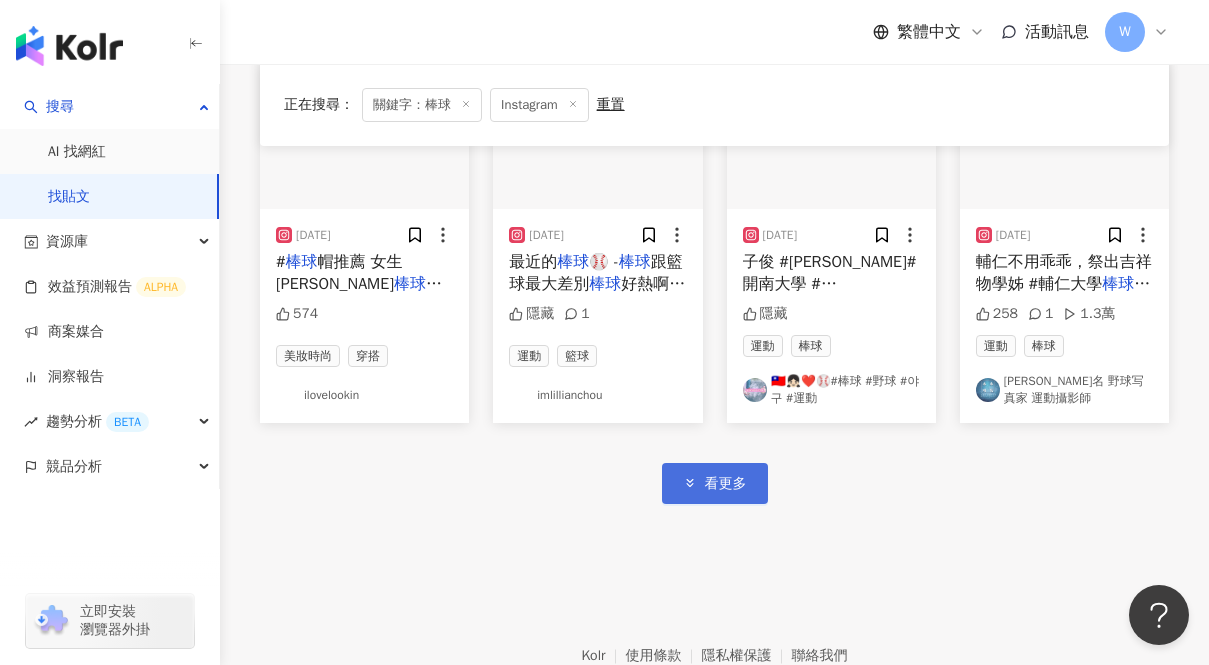 scroll, scrollTop: 12477, scrollLeft: 0, axis: vertical 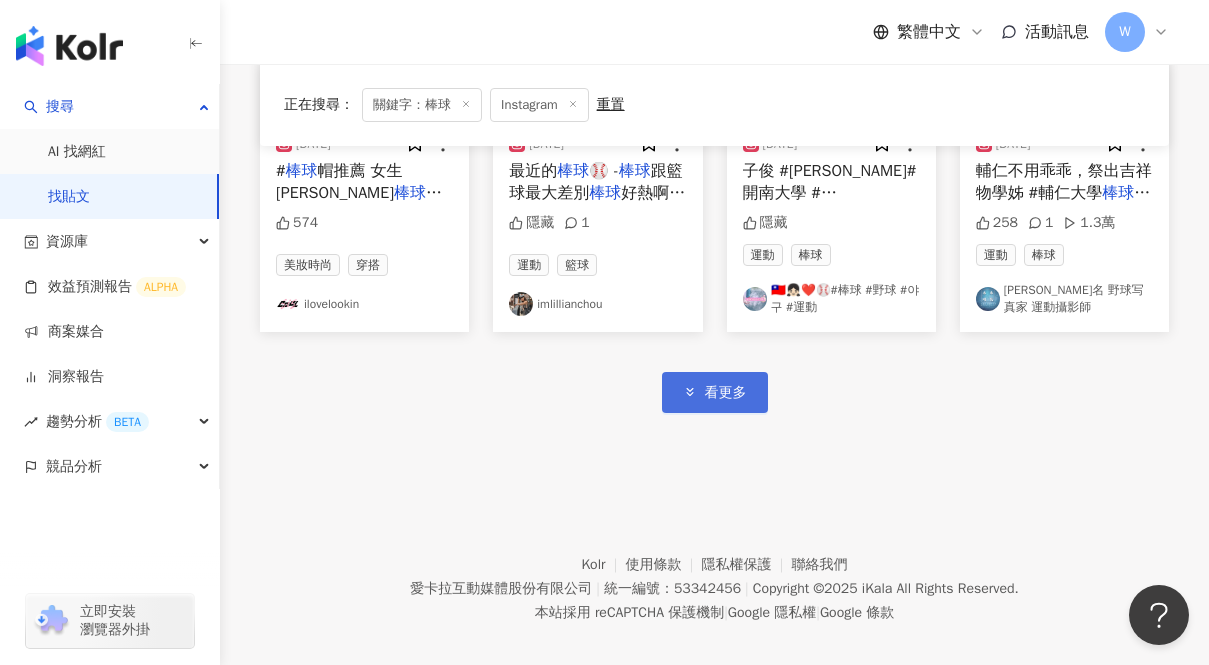 click on "看更多" at bounding box center [715, 392] 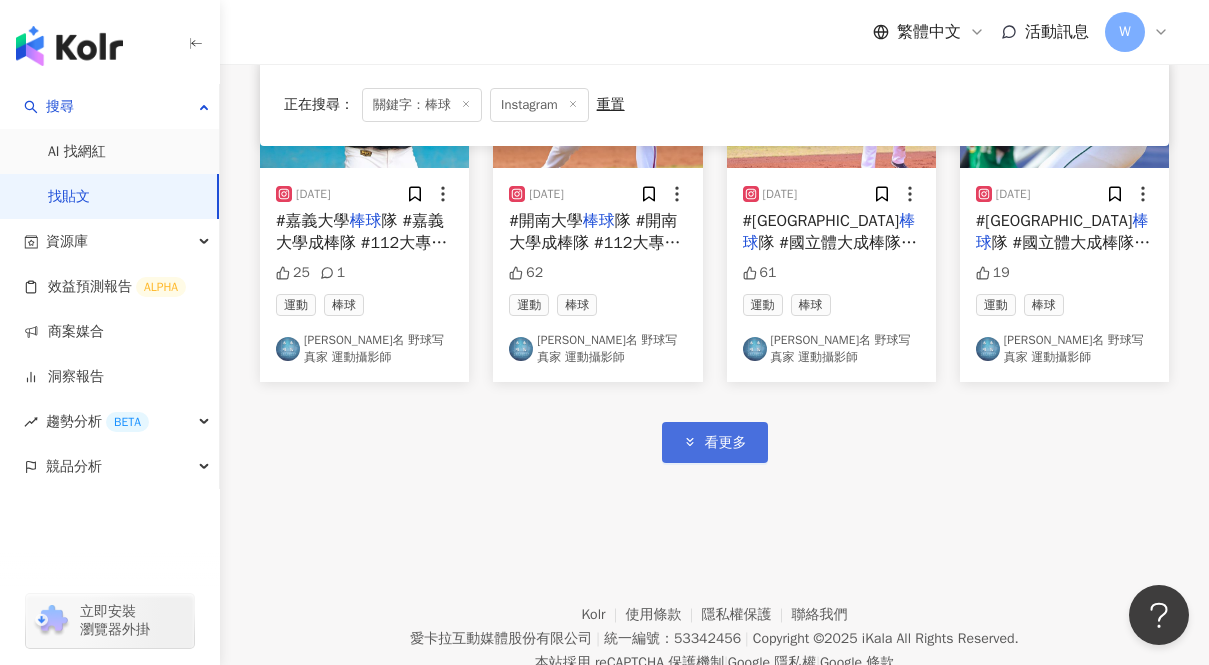 scroll, scrollTop: 13724, scrollLeft: 0, axis: vertical 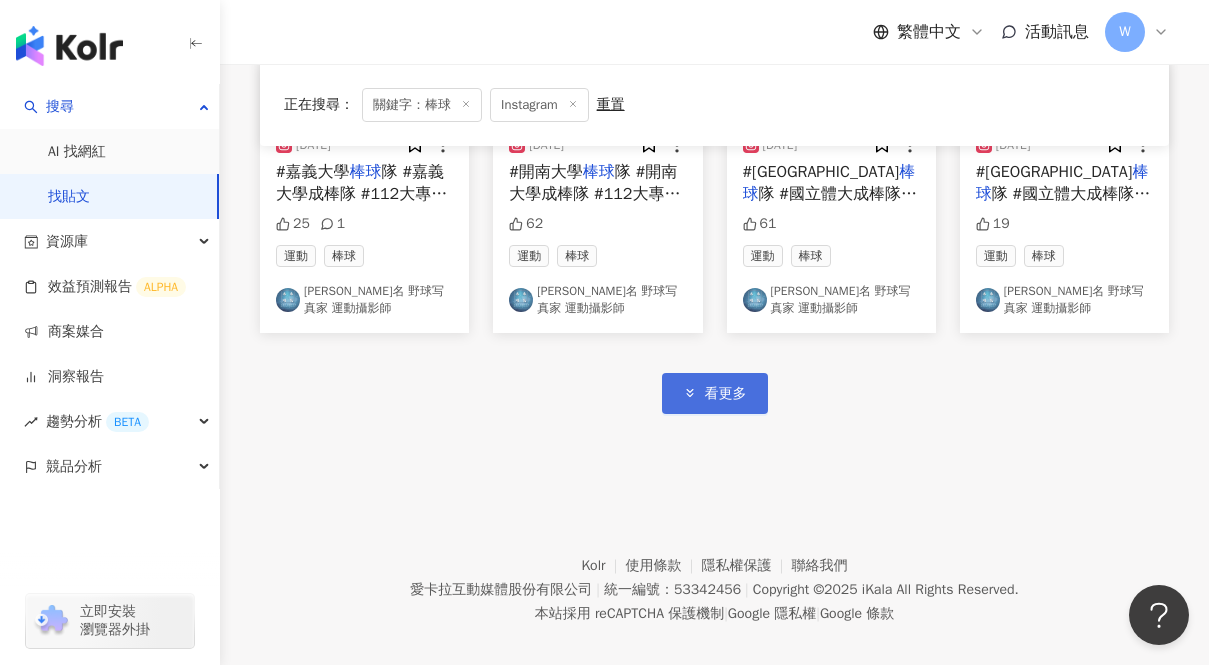 click on "看更多" at bounding box center (715, 393) 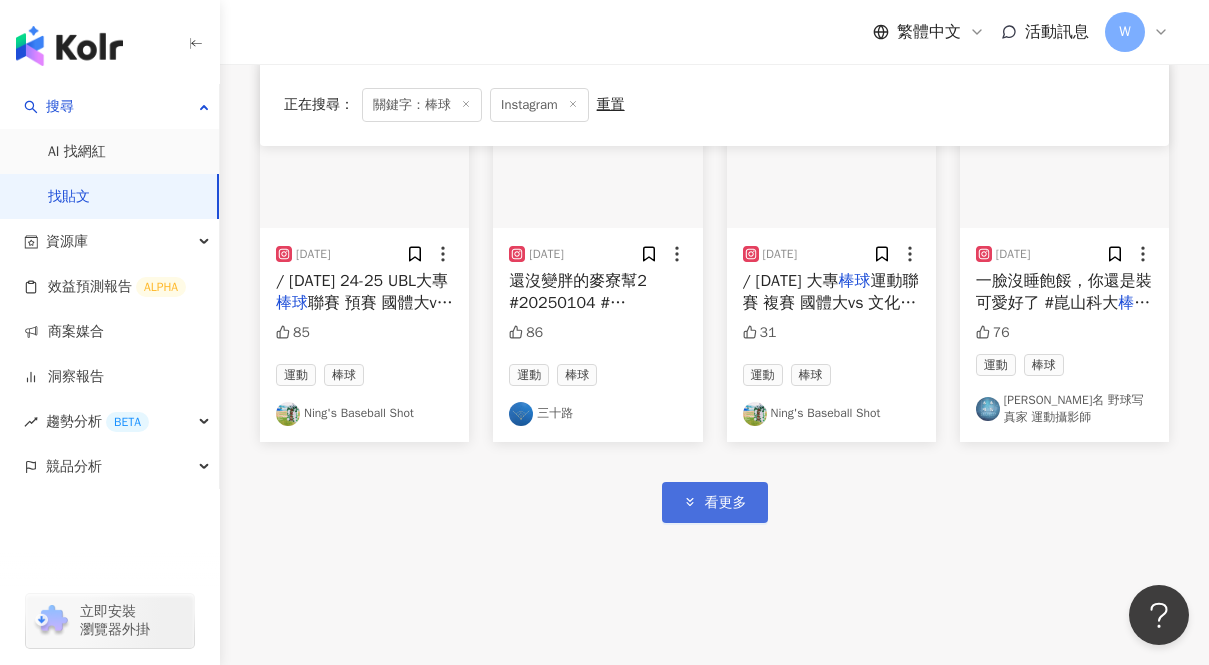 scroll, scrollTop: 14867, scrollLeft: 0, axis: vertical 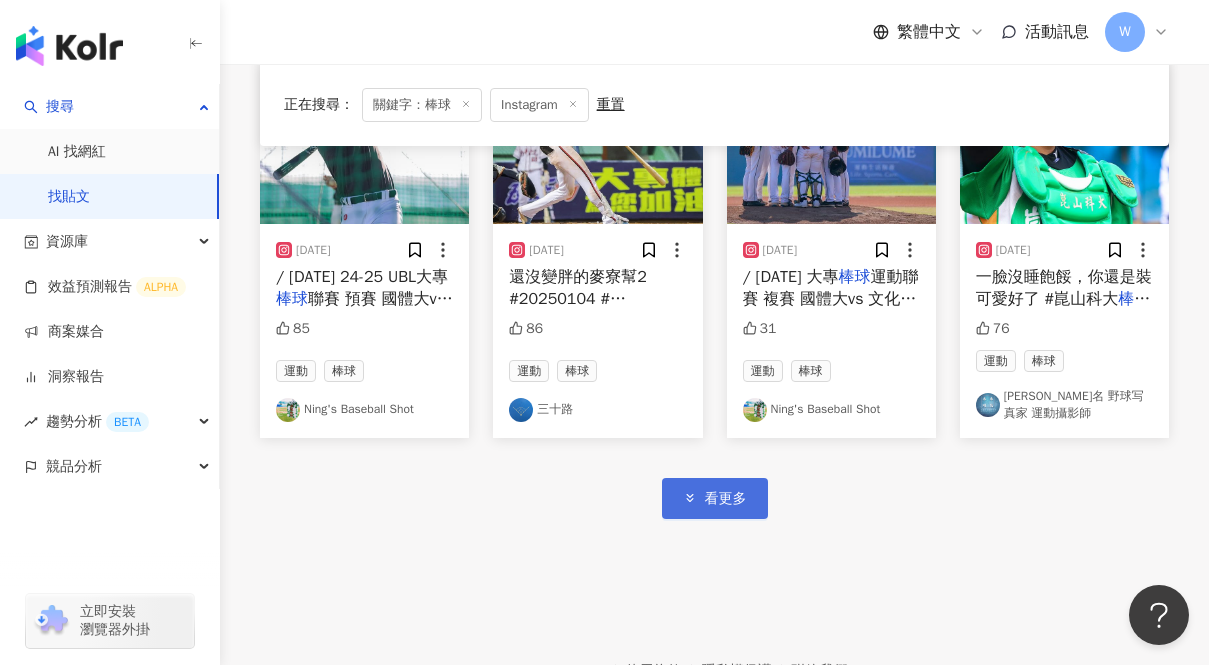 click on "看更多" at bounding box center [715, 498] 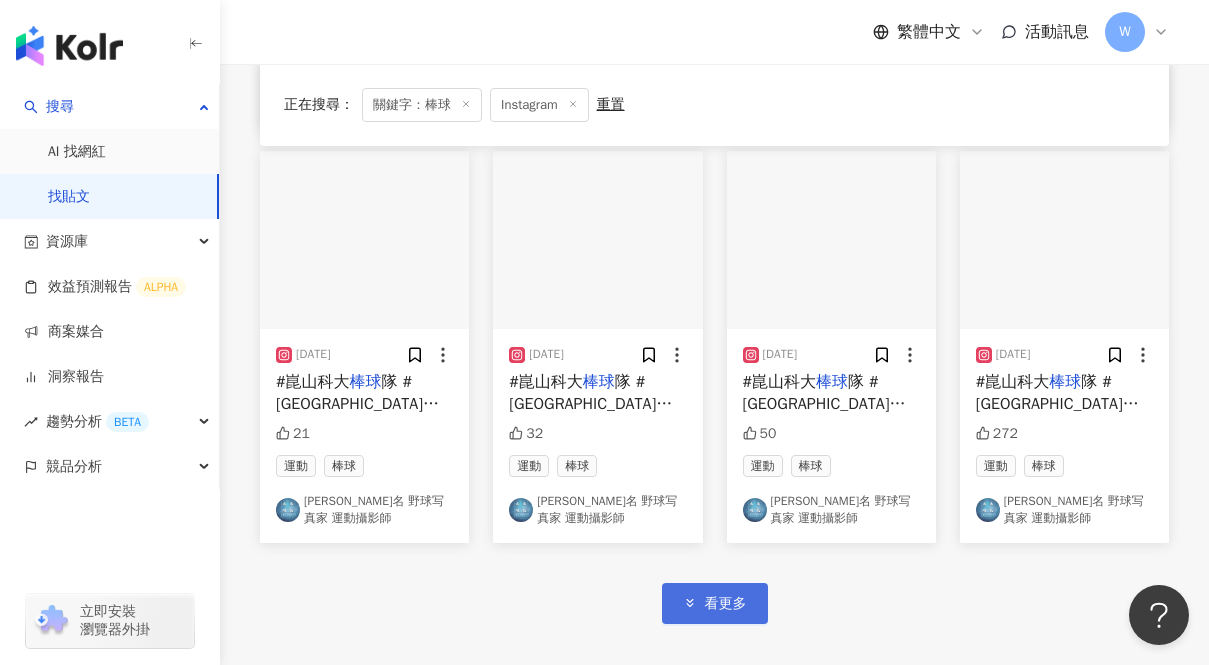 scroll, scrollTop: 16013, scrollLeft: 0, axis: vertical 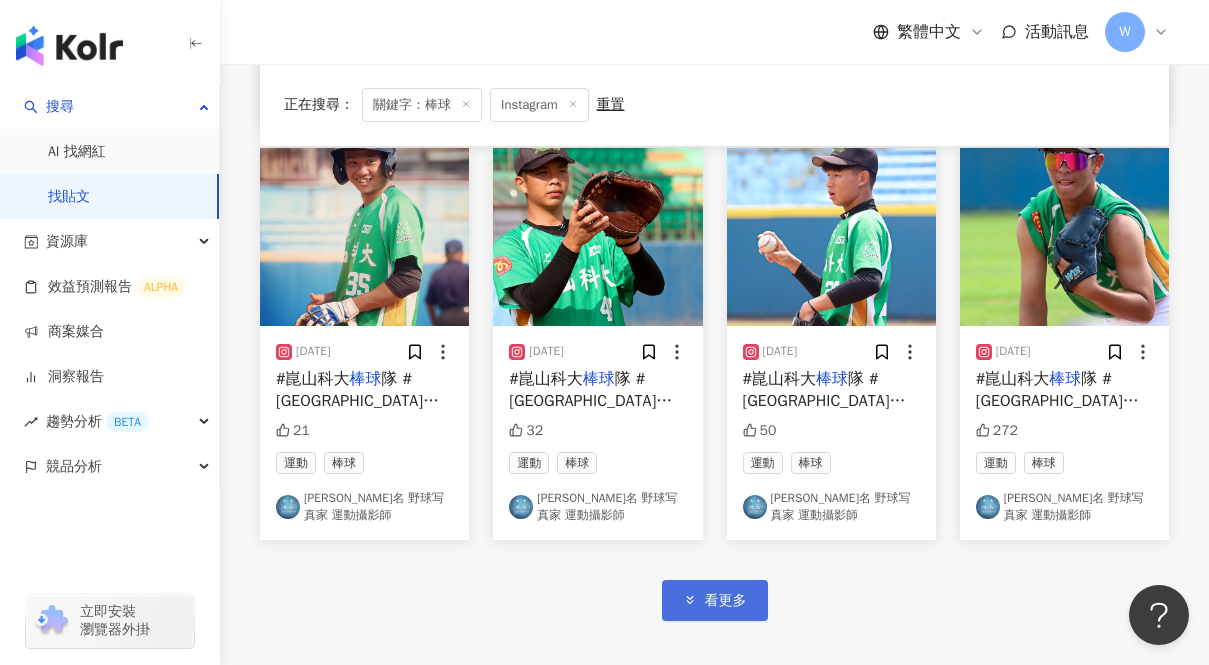 click on "看更多" at bounding box center [715, 600] 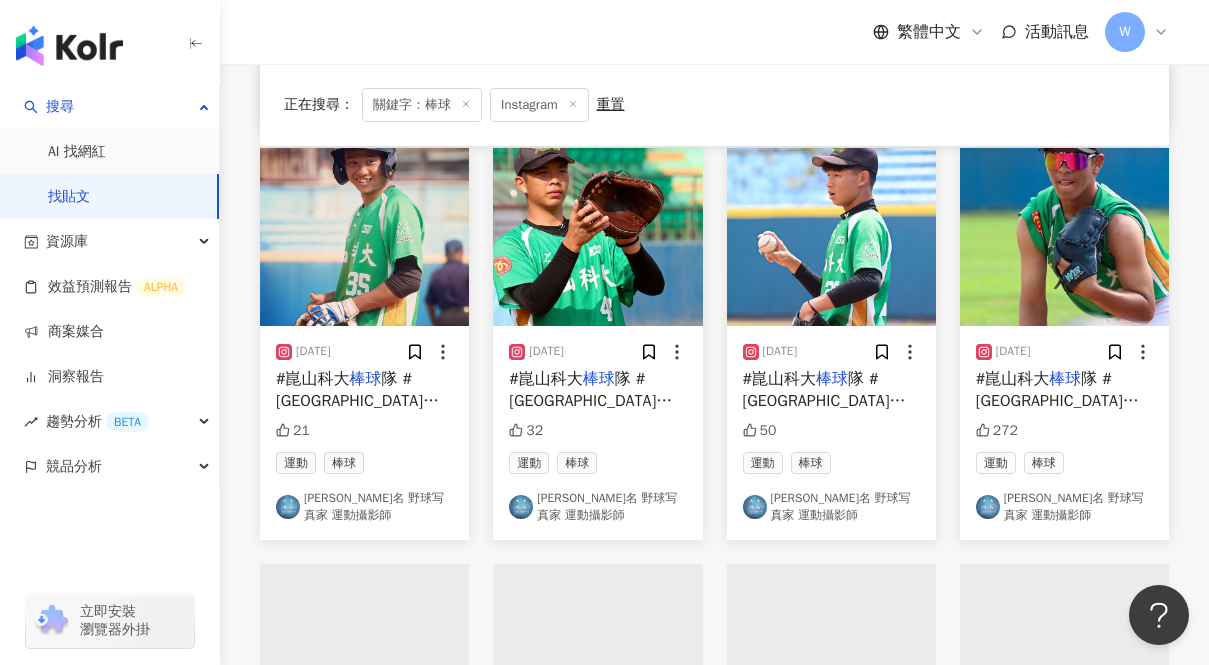 scroll, scrollTop: 16220, scrollLeft: 0, axis: vertical 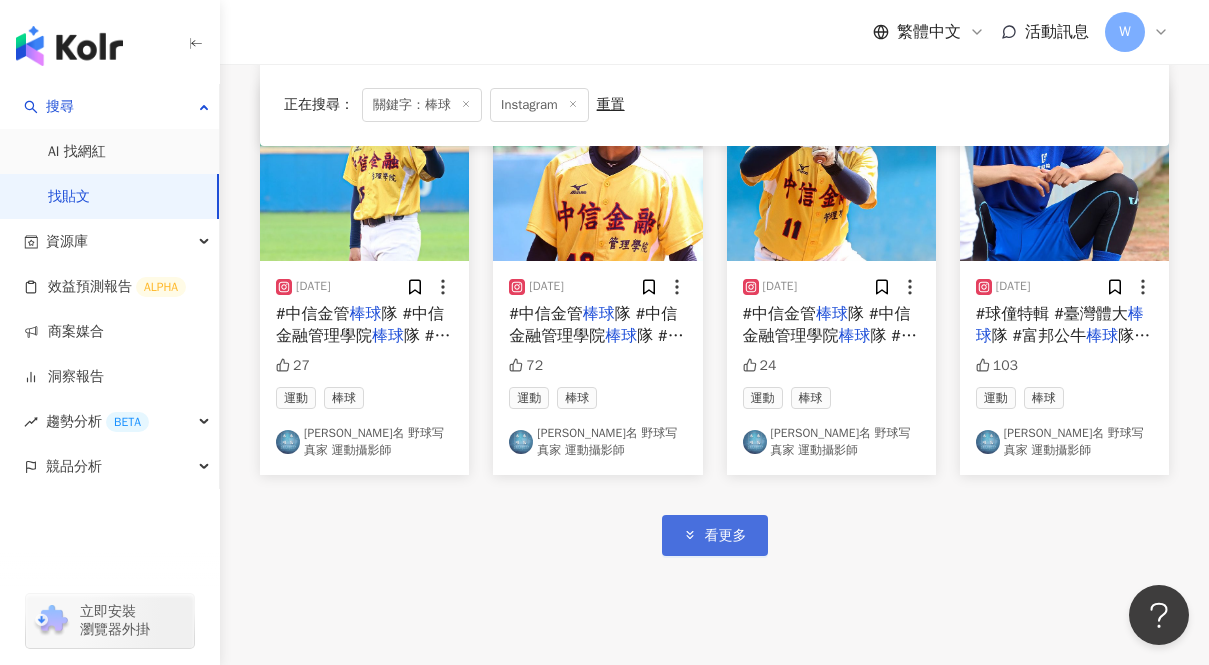click on "看更多" at bounding box center [726, 536] 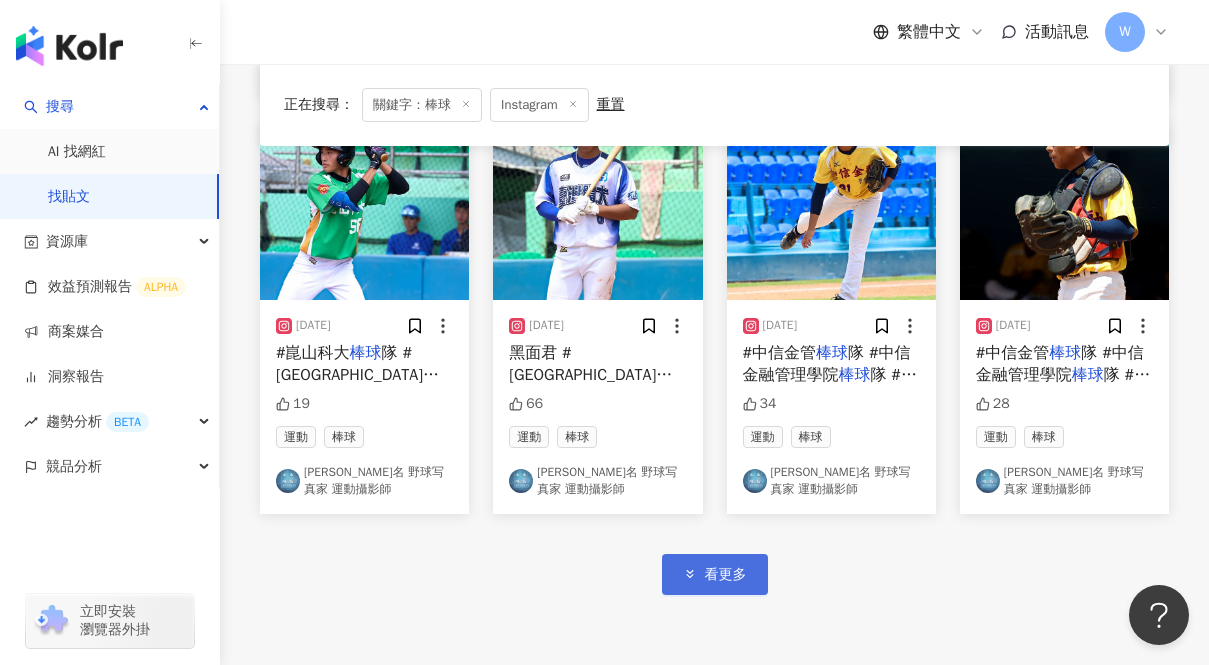 scroll, scrollTop: 18661, scrollLeft: 0, axis: vertical 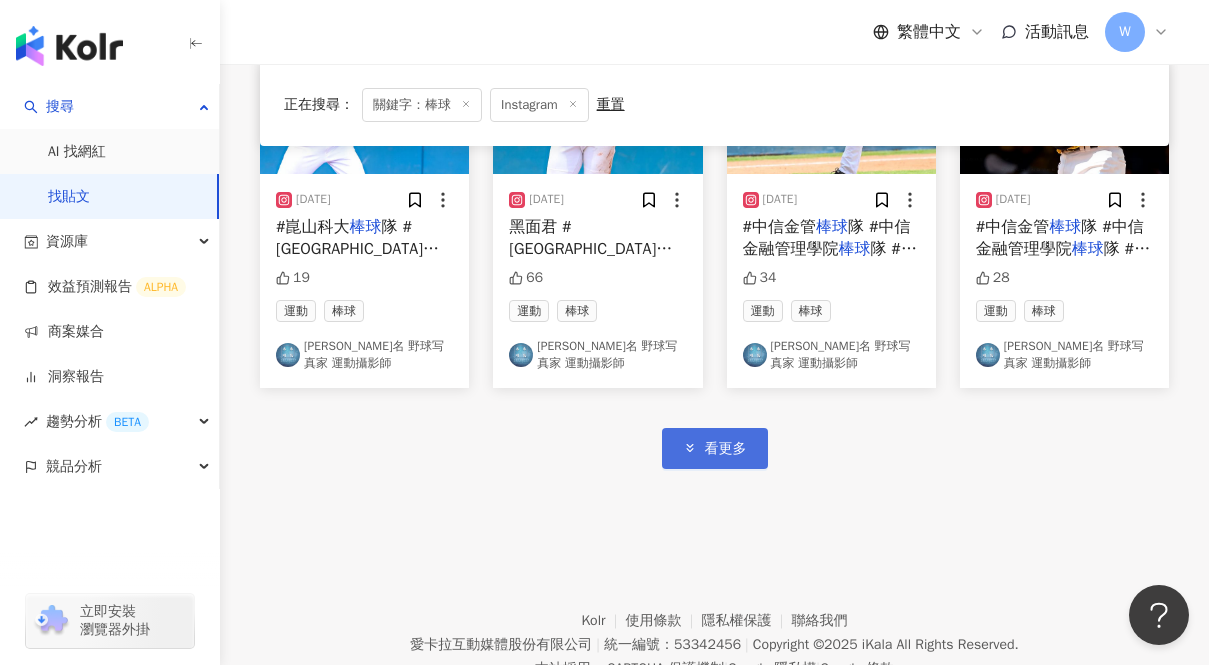 click on "看更多" at bounding box center (726, 449) 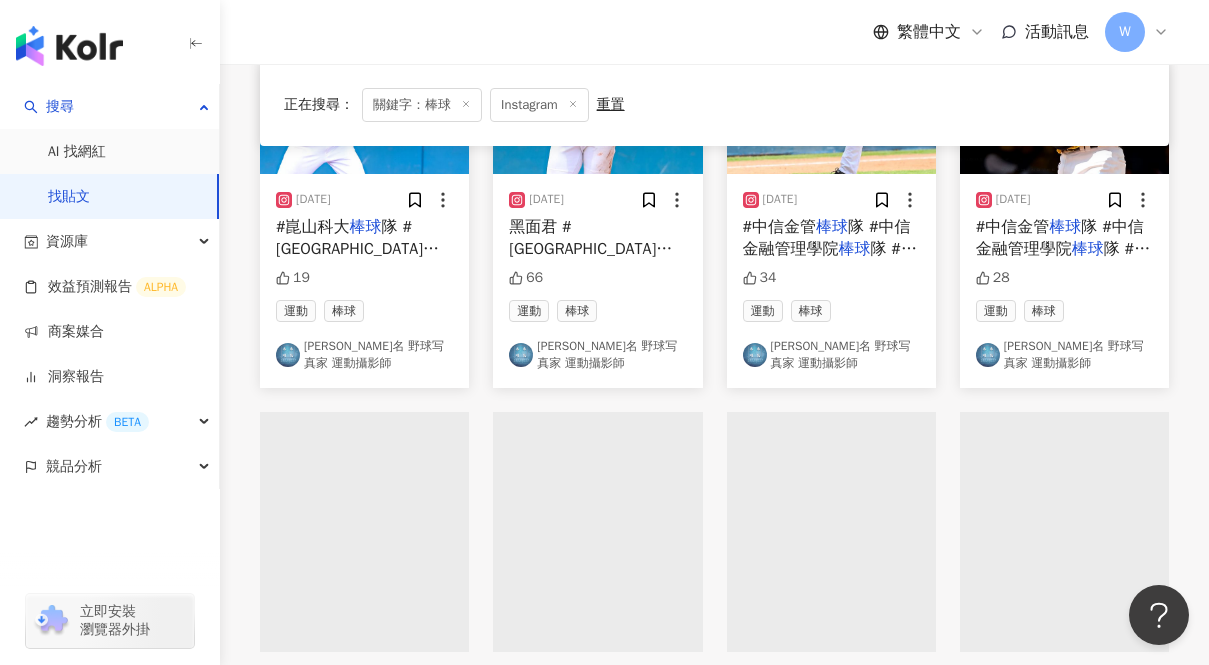click on "**" at bounding box center (689, -18542) 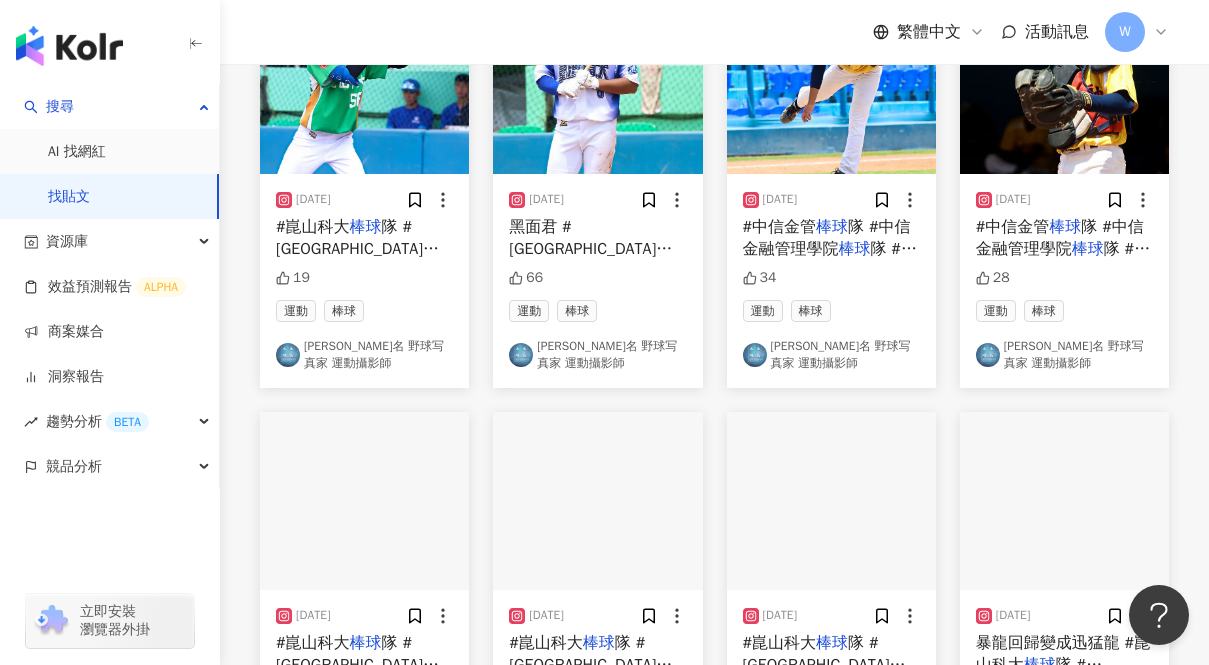 scroll, scrollTop: 0, scrollLeft: 0, axis: both 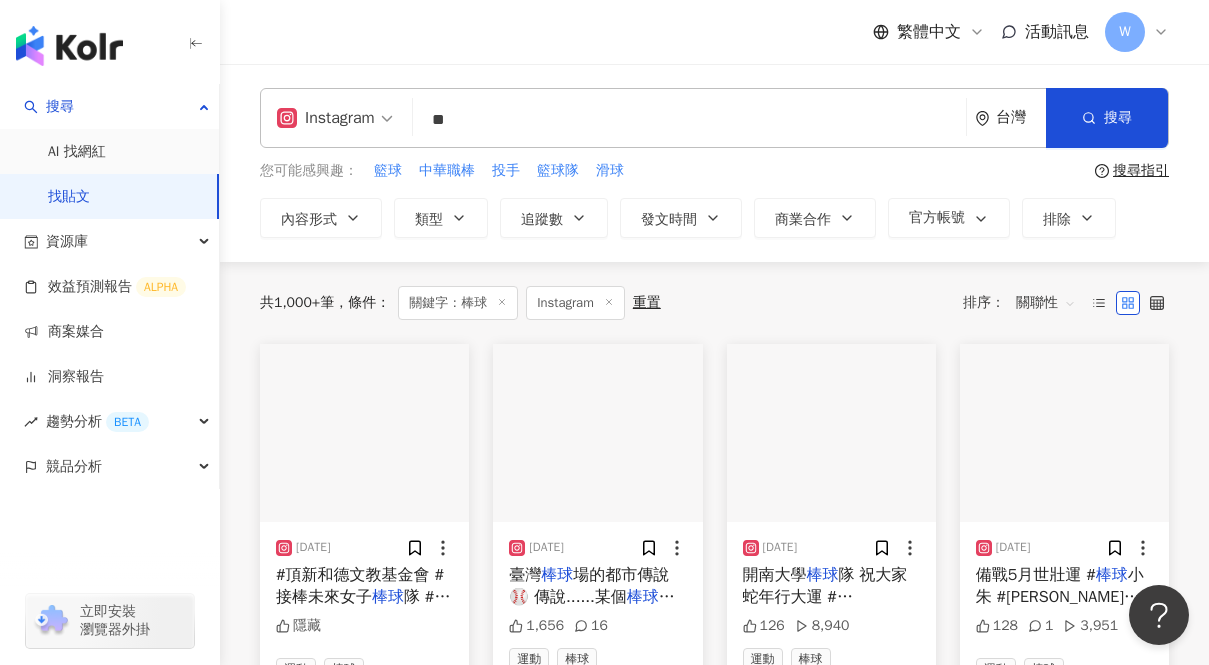 type on "*" 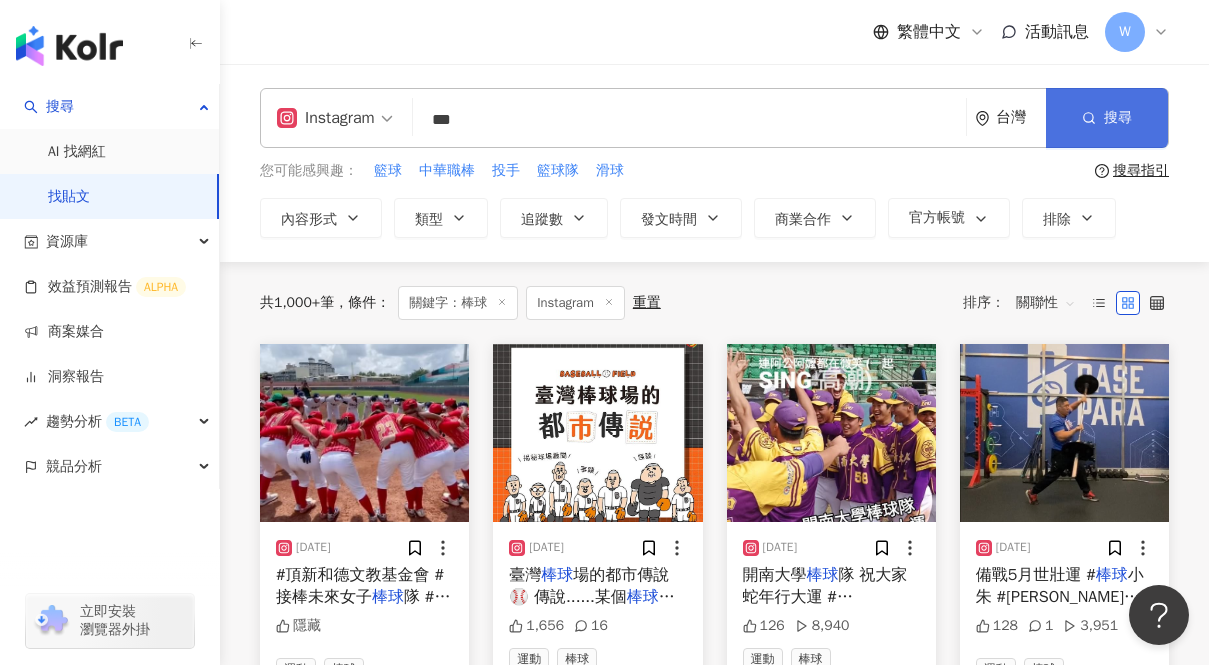 click 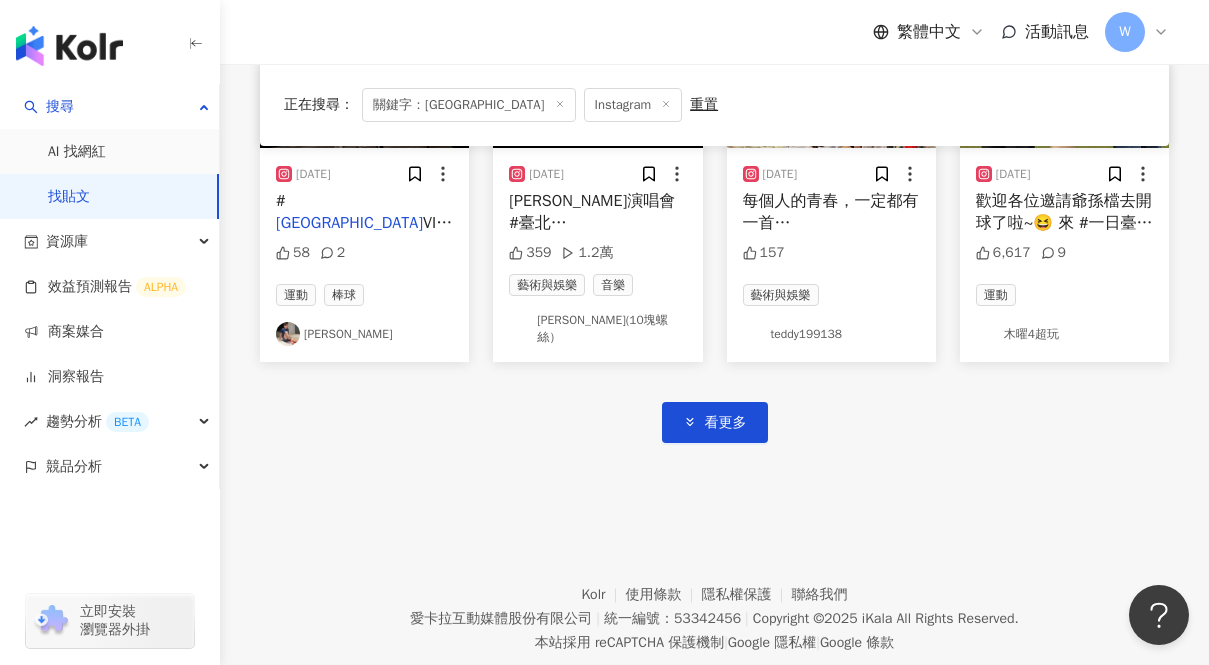 scroll, scrollTop: 1226, scrollLeft: 0, axis: vertical 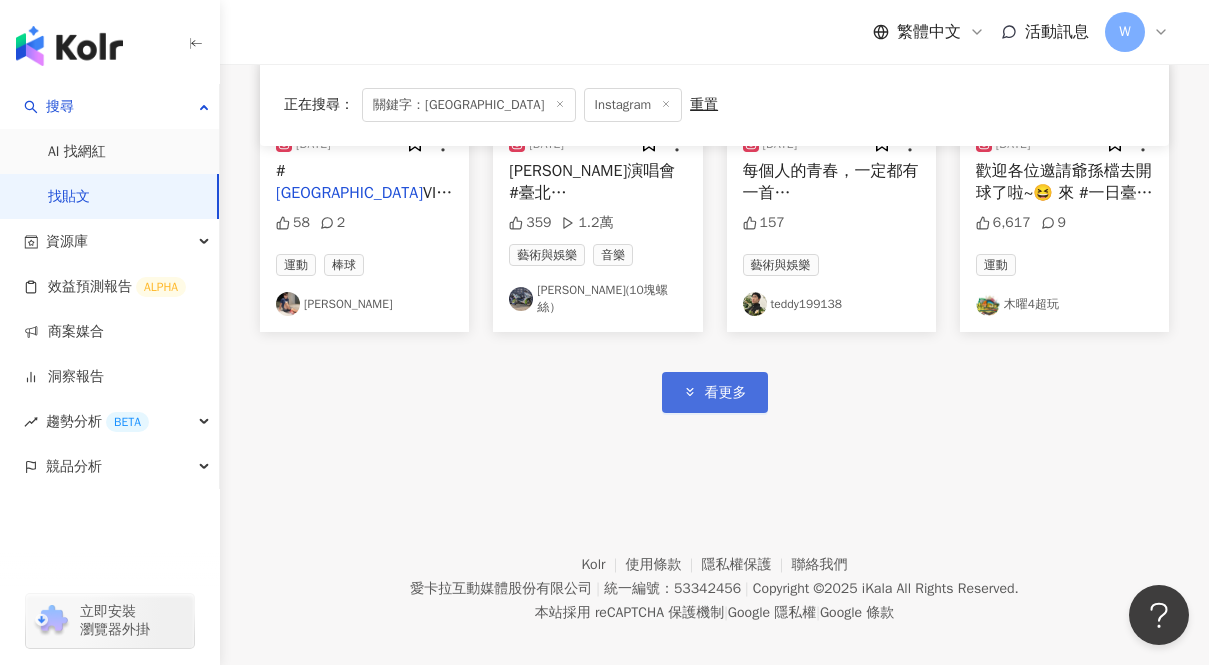 click on "看更多" at bounding box center (715, 392) 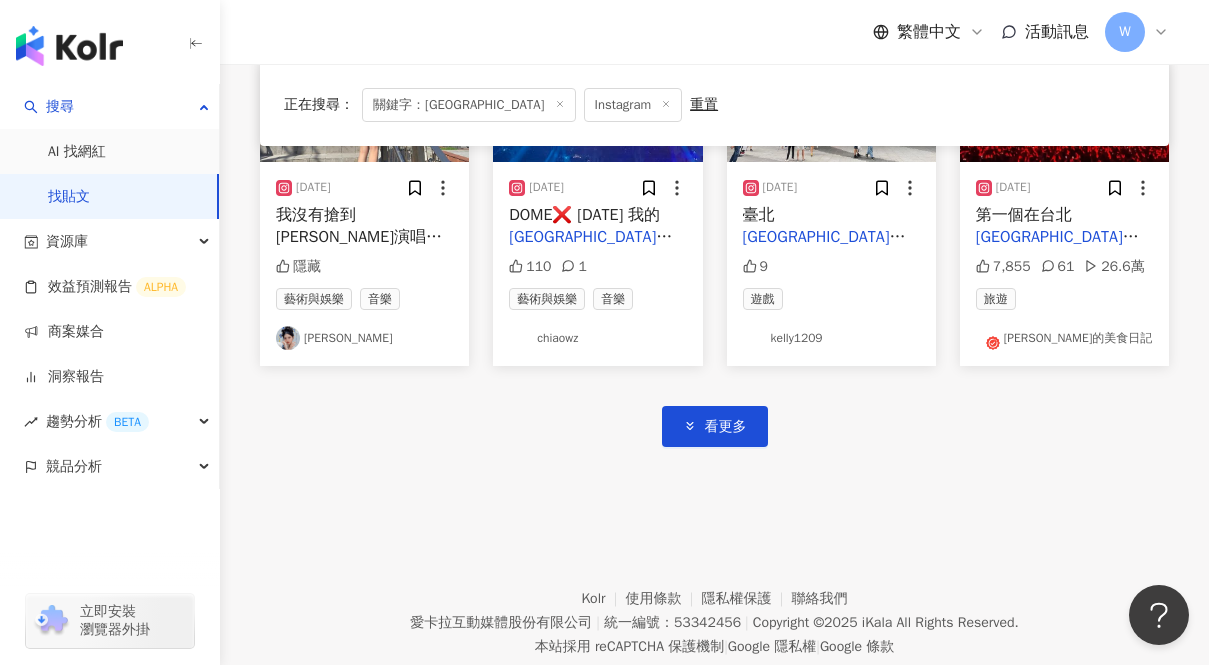 scroll, scrollTop: 2455, scrollLeft: 0, axis: vertical 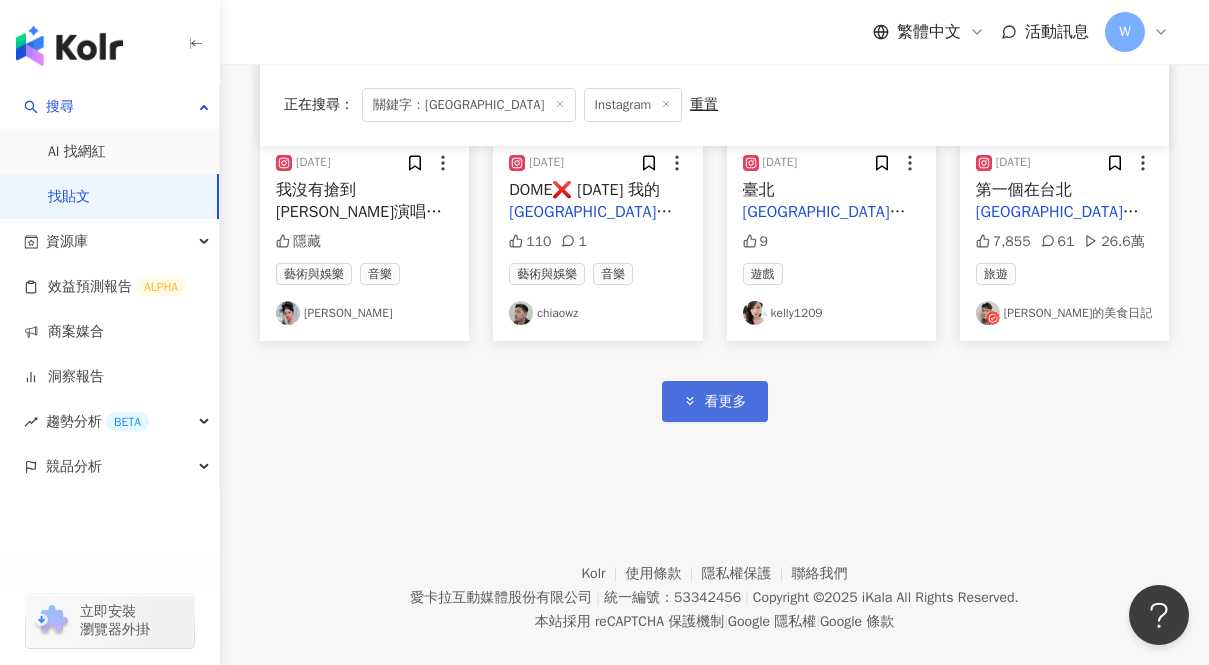 click on "看更多" at bounding box center (715, 401) 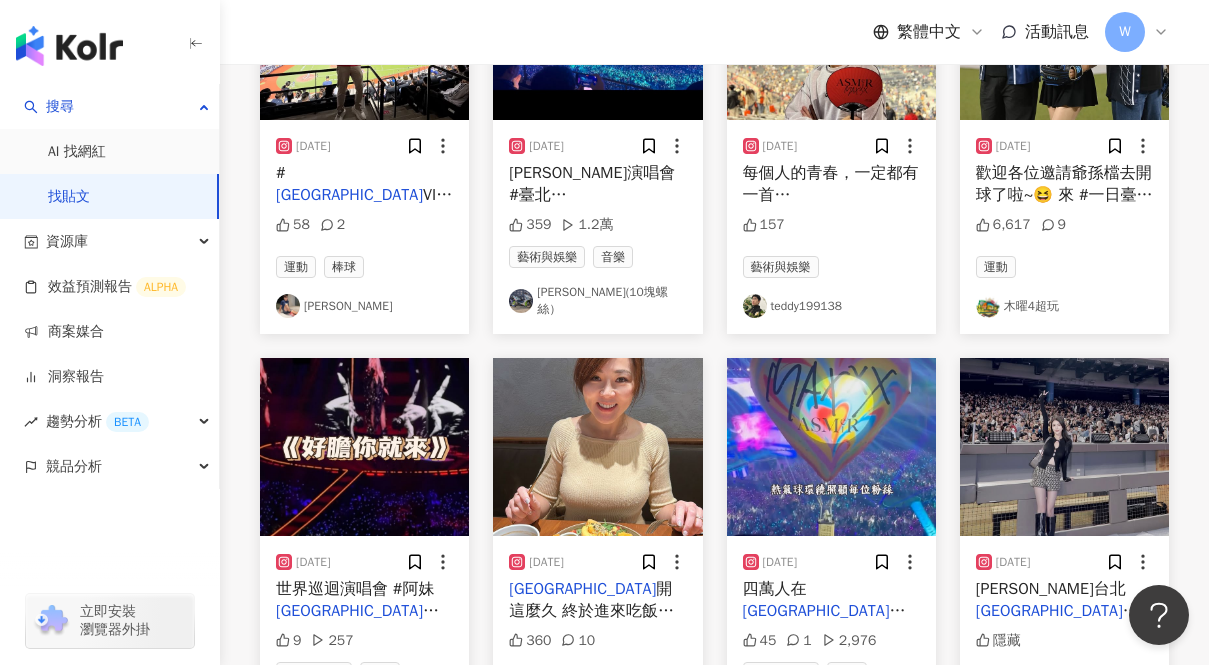 scroll, scrollTop: 0, scrollLeft: 0, axis: both 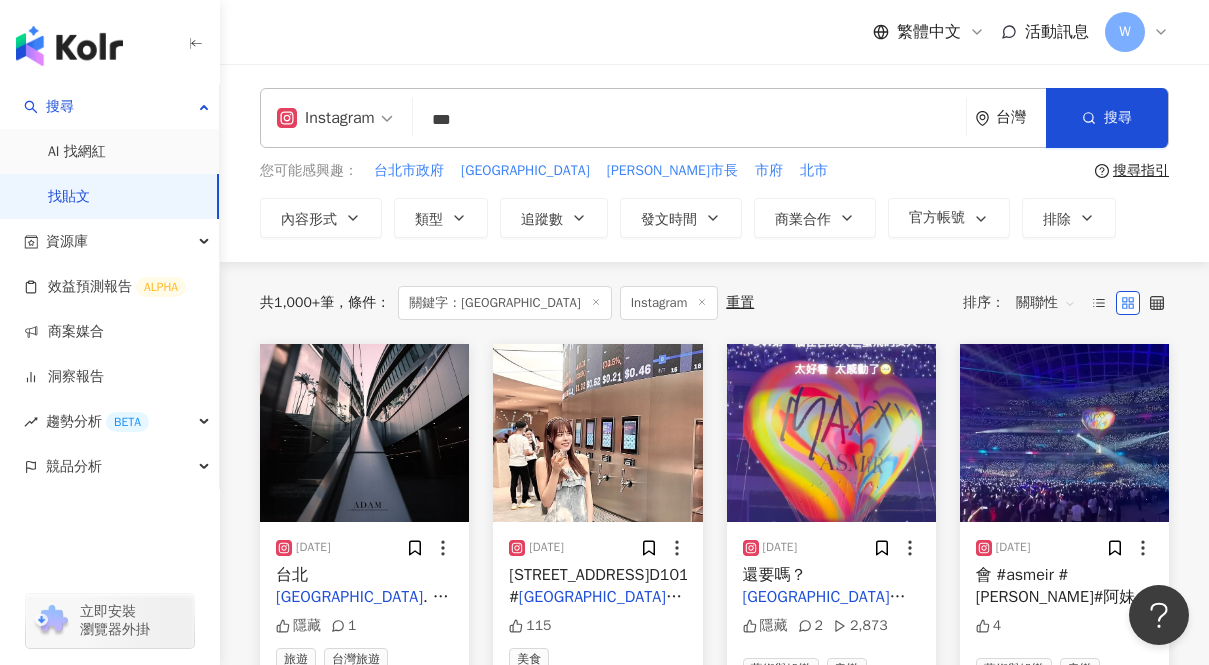 click on "***" at bounding box center (689, 119) 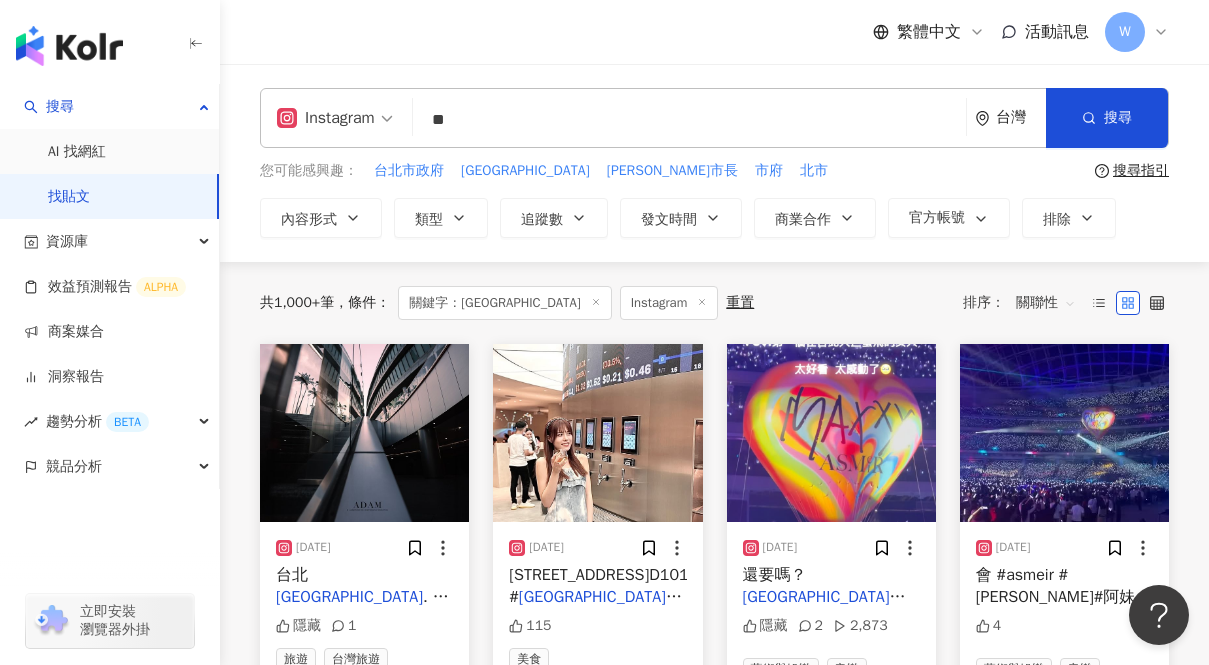type on "*" 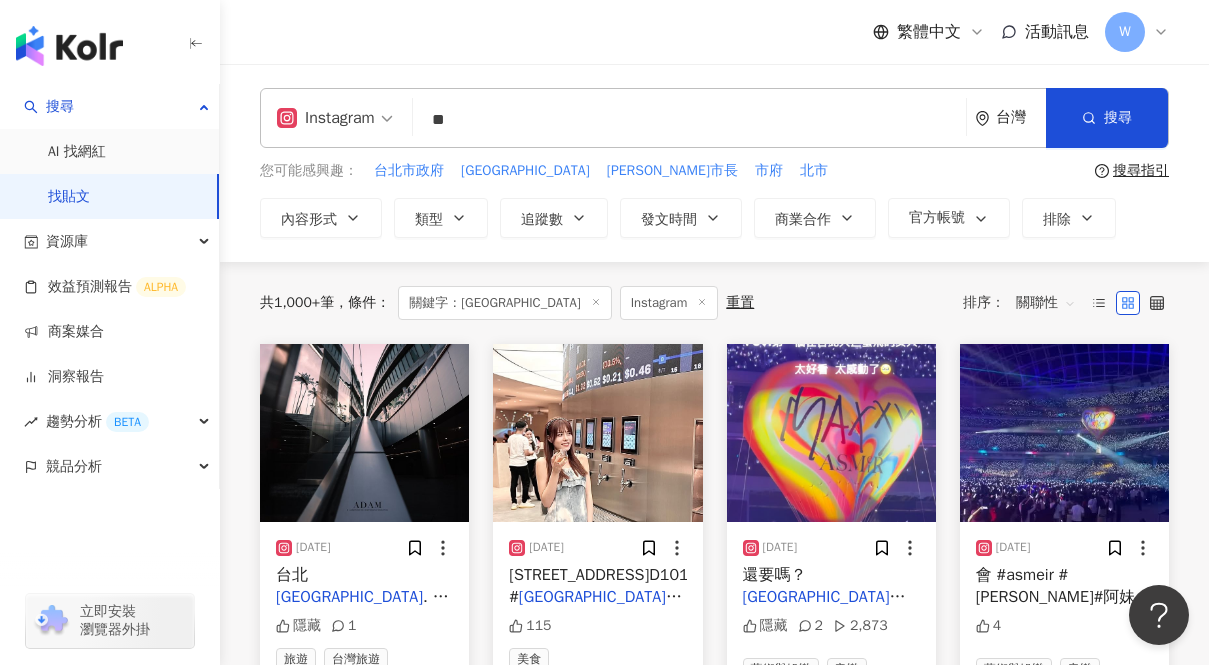 type on "**" 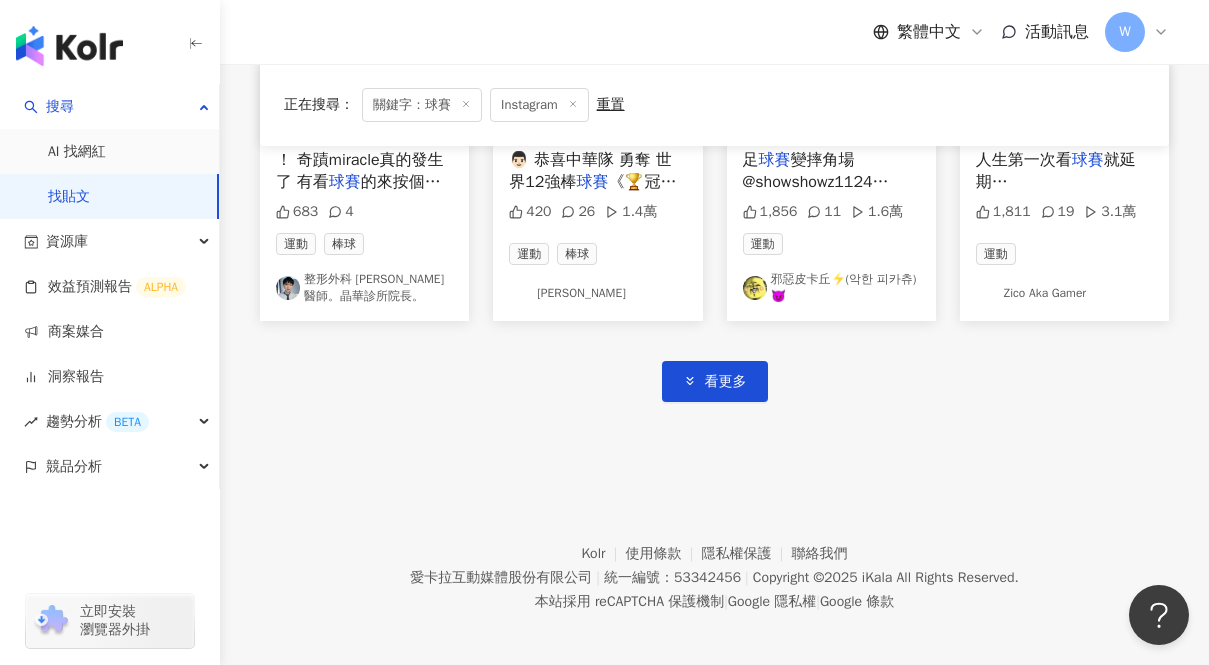 scroll, scrollTop: 1245, scrollLeft: 0, axis: vertical 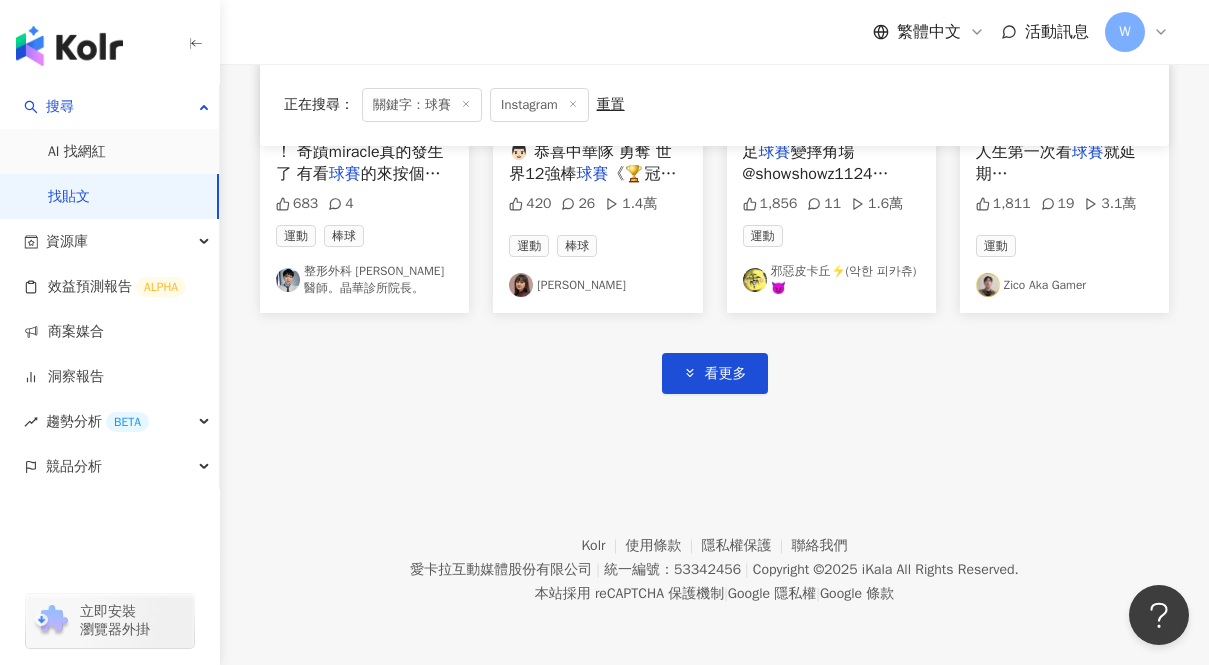 click on "看更多" at bounding box center [714, 353] 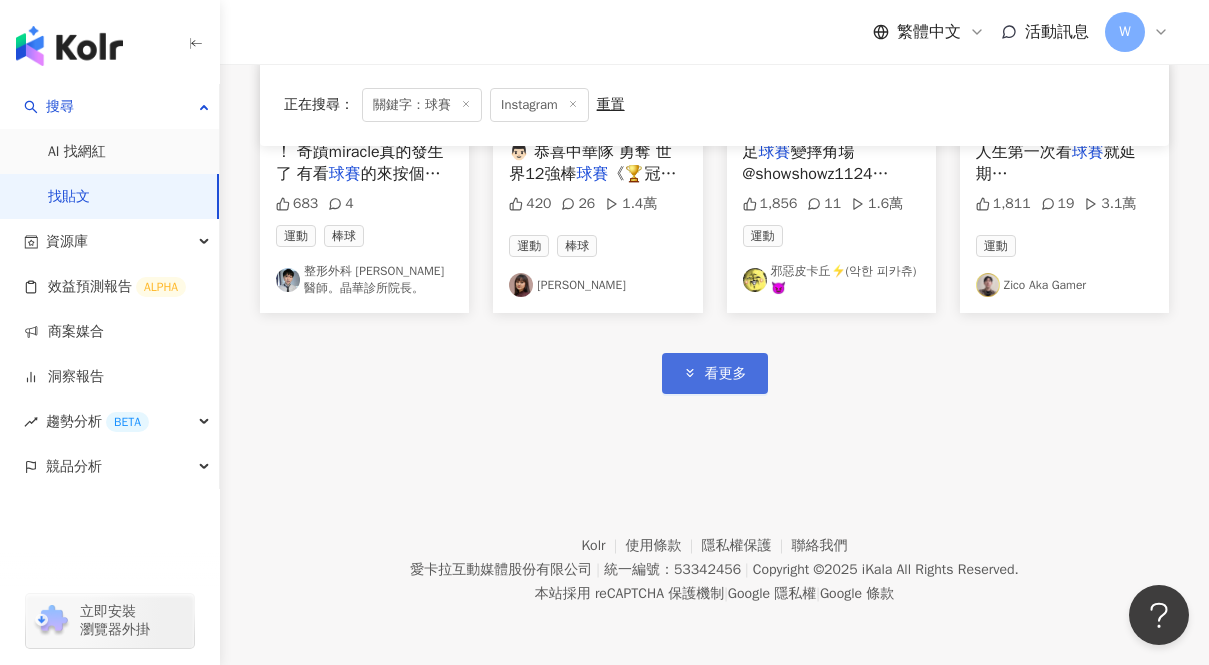 click on "看更多" at bounding box center [715, 373] 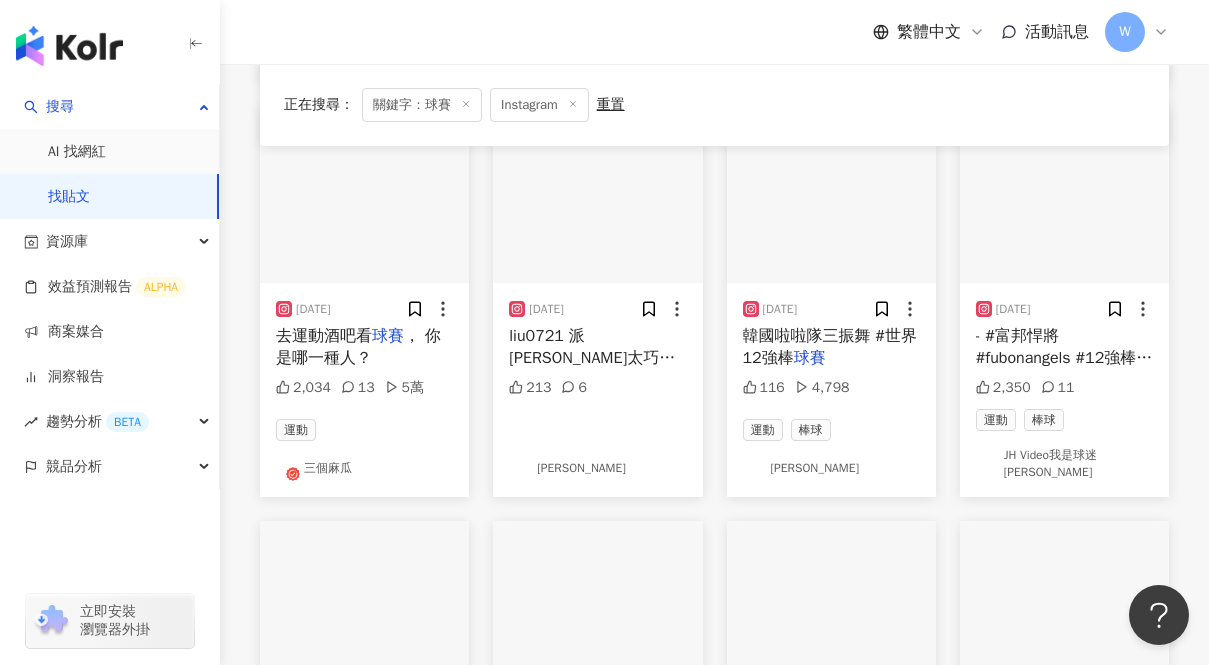 scroll, scrollTop: 1481, scrollLeft: 0, axis: vertical 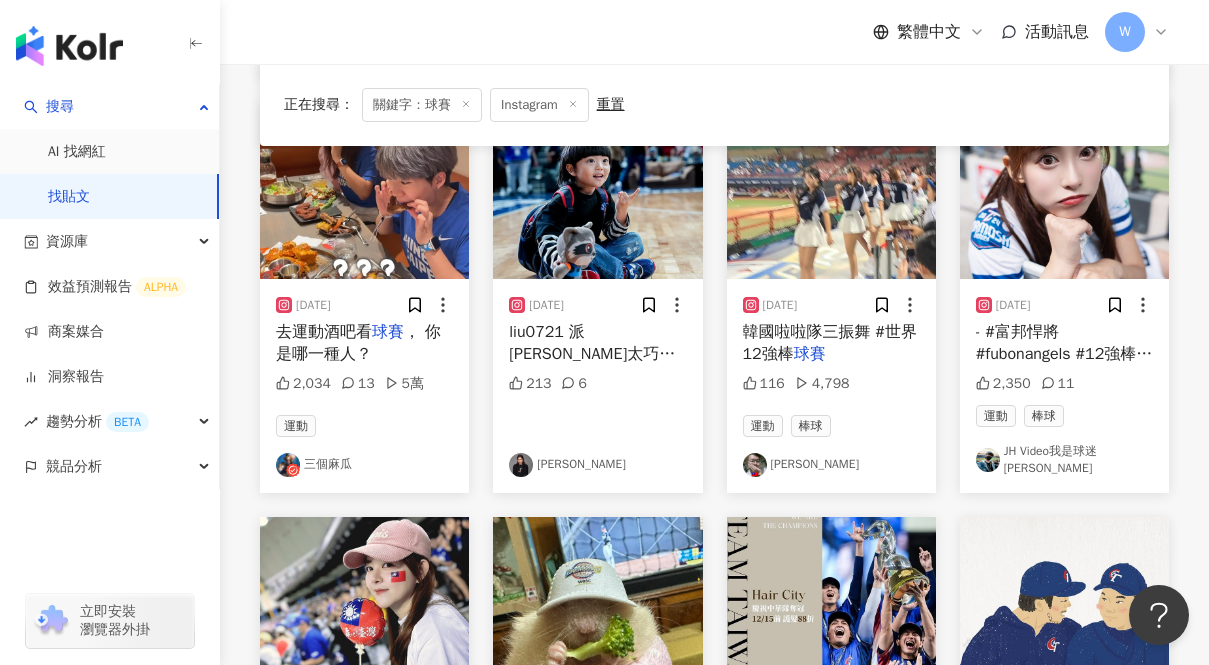 click at bounding box center [521, 465] 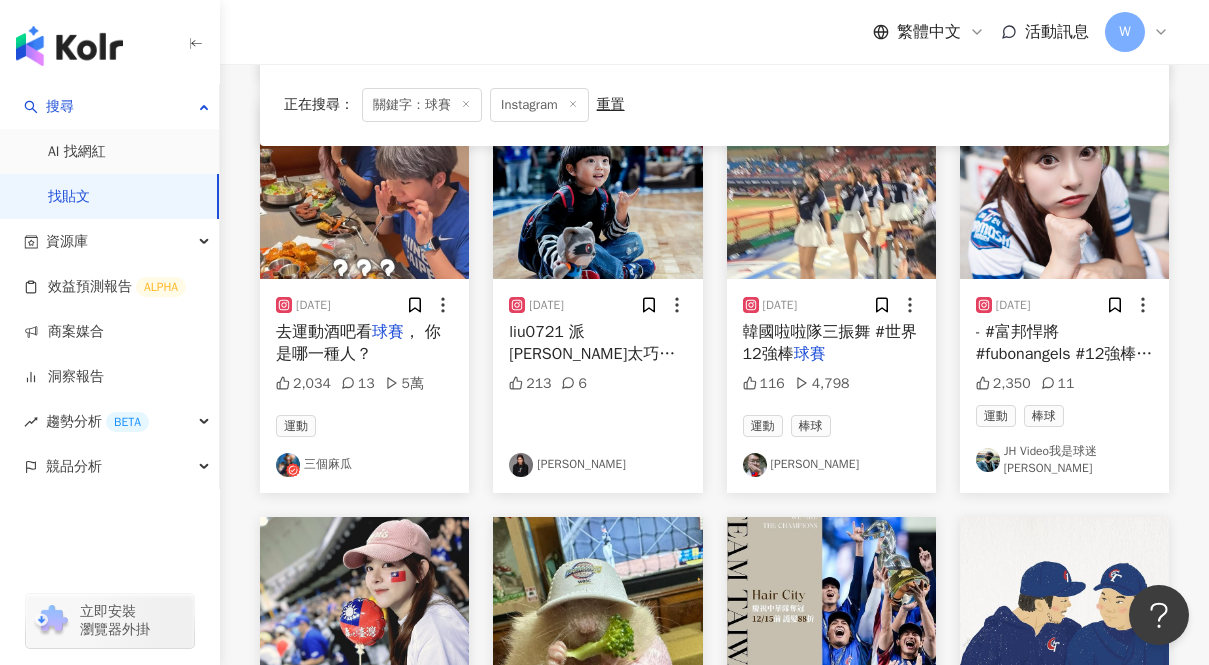 click at bounding box center [288, 465] 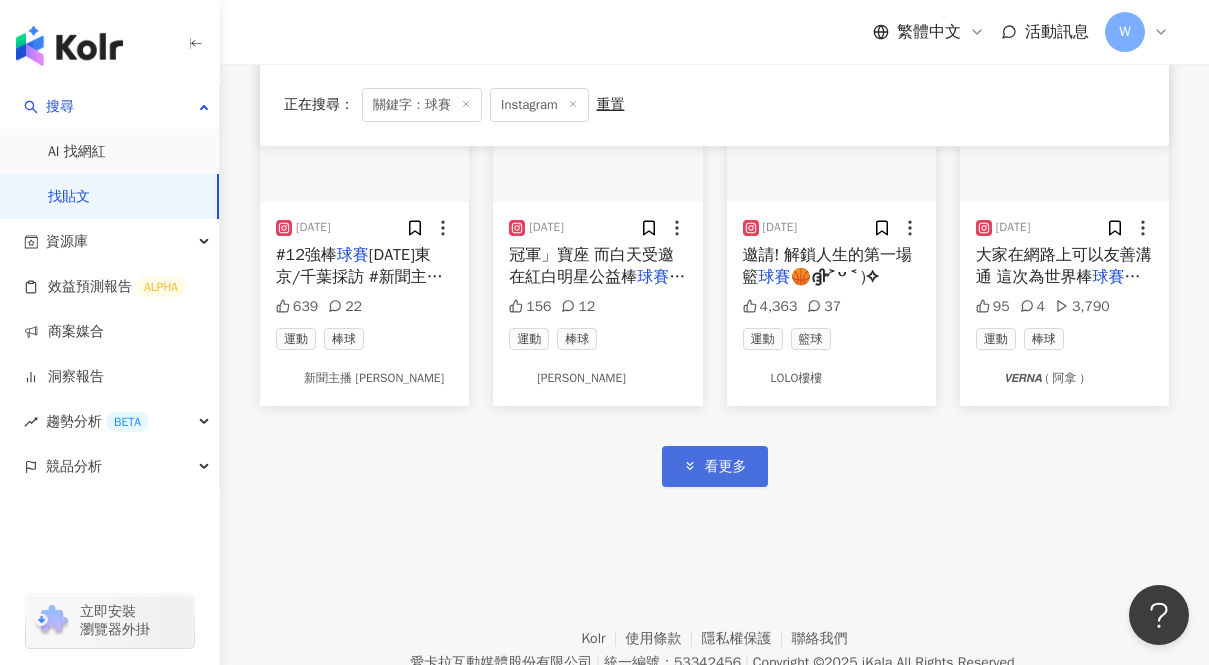 scroll, scrollTop: 2395, scrollLeft: 0, axis: vertical 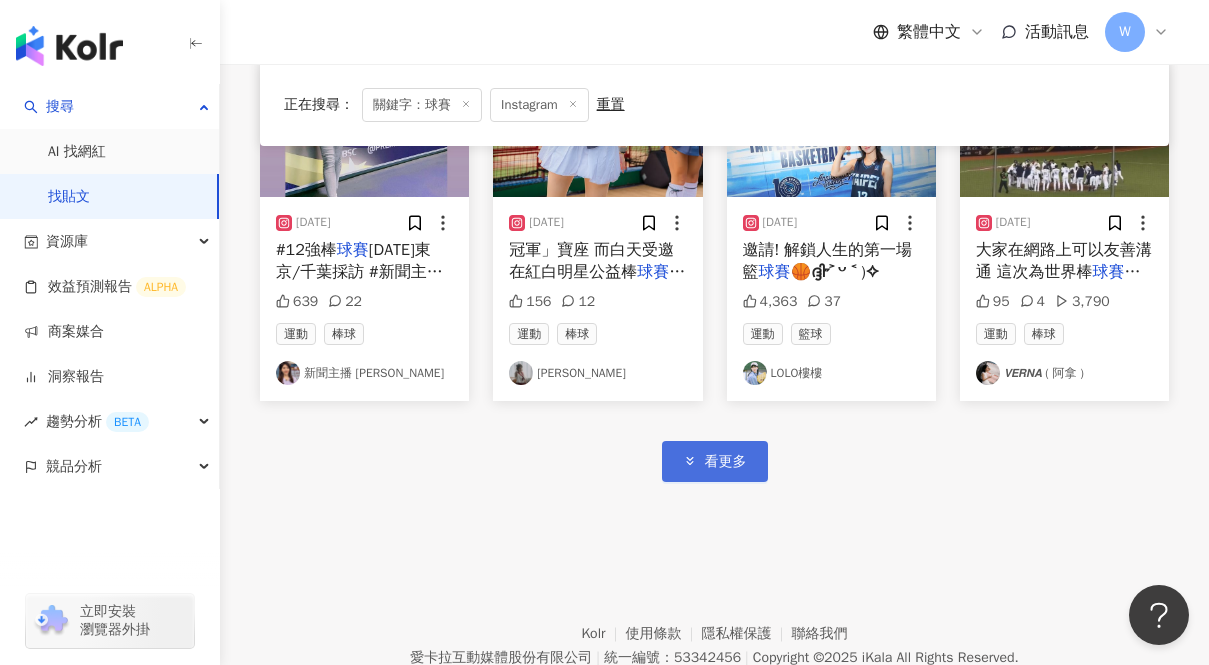 click on "看更多" at bounding box center [726, 462] 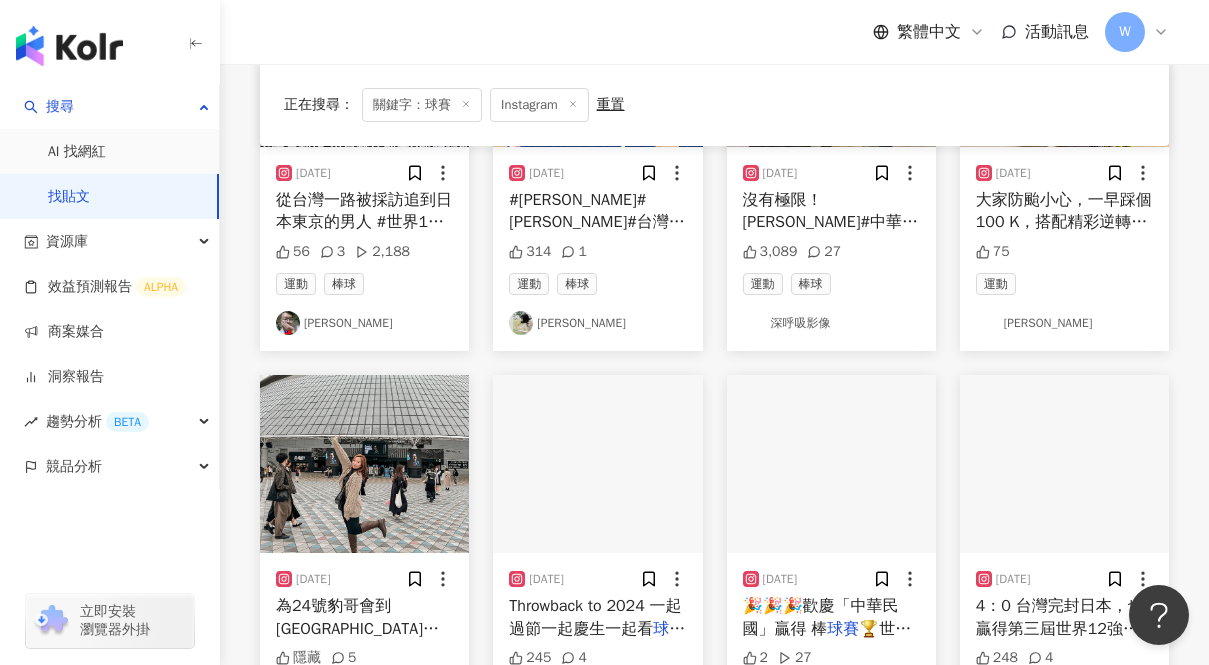 scroll, scrollTop: 3448, scrollLeft: 0, axis: vertical 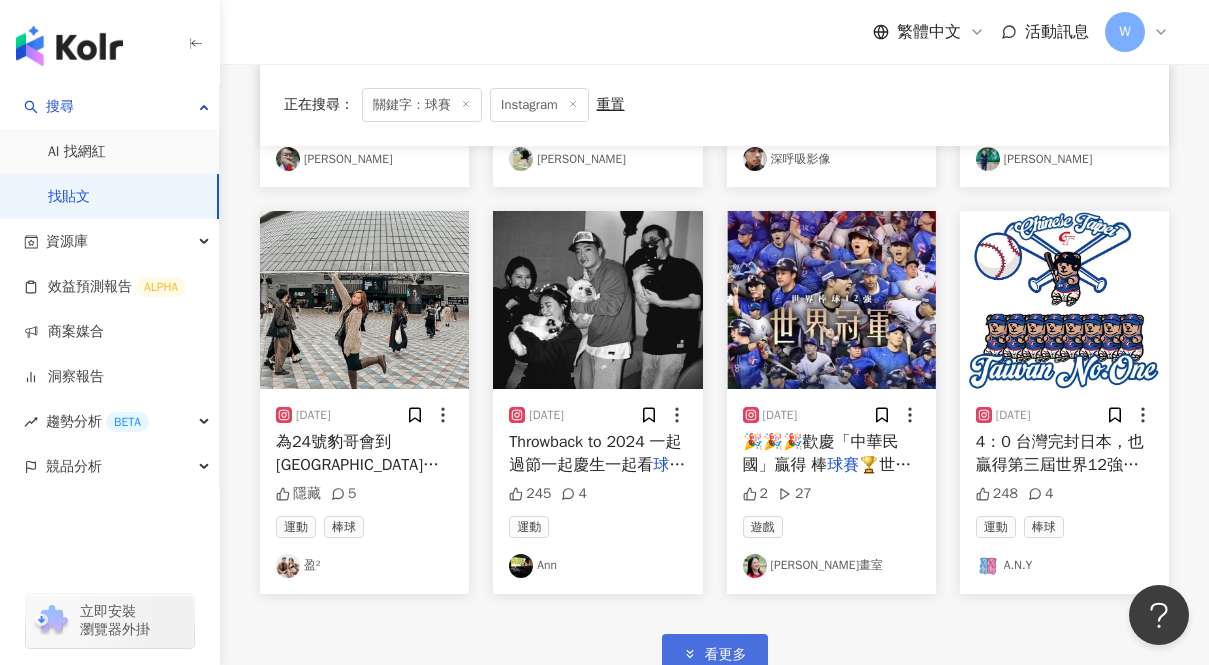 click on "看更多" at bounding box center (715, 654) 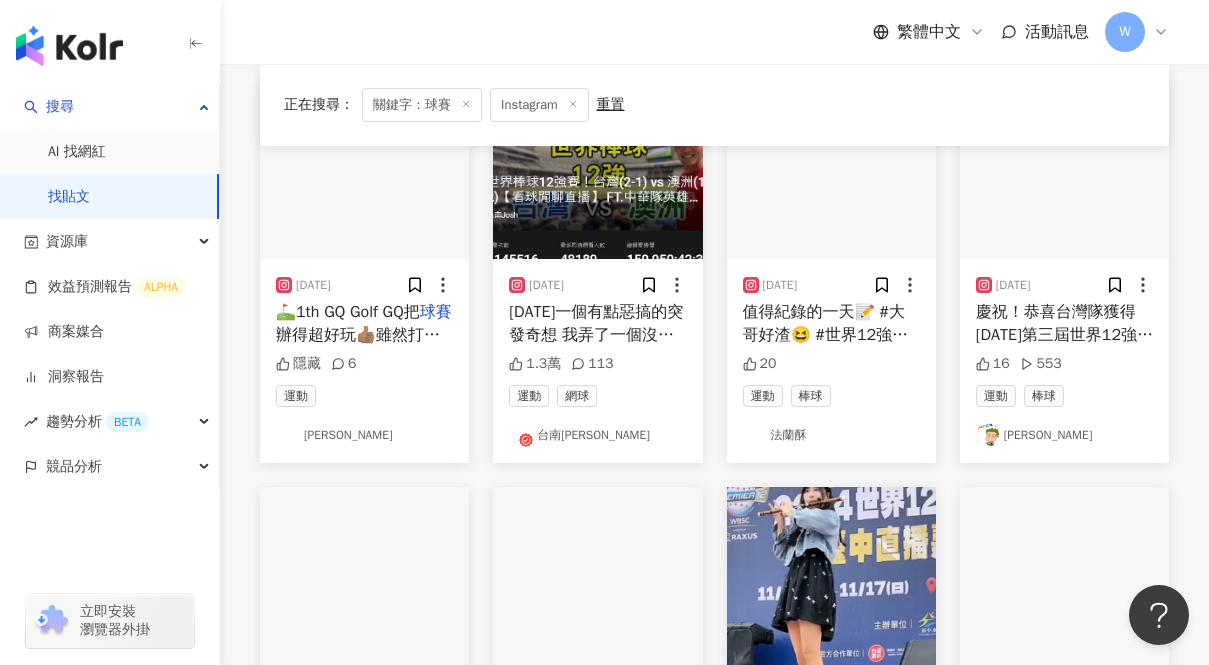 scroll, scrollTop: 4395, scrollLeft: 0, axis: vertical 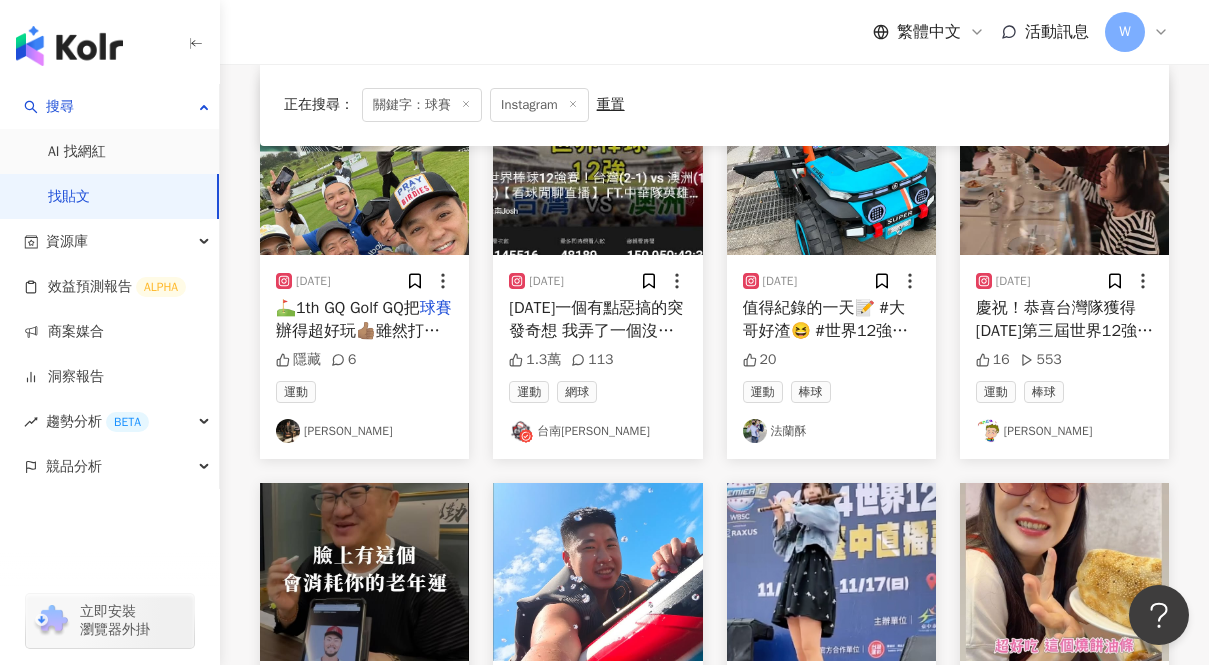 click on "台南Josh" at bounding box center [597, 431] 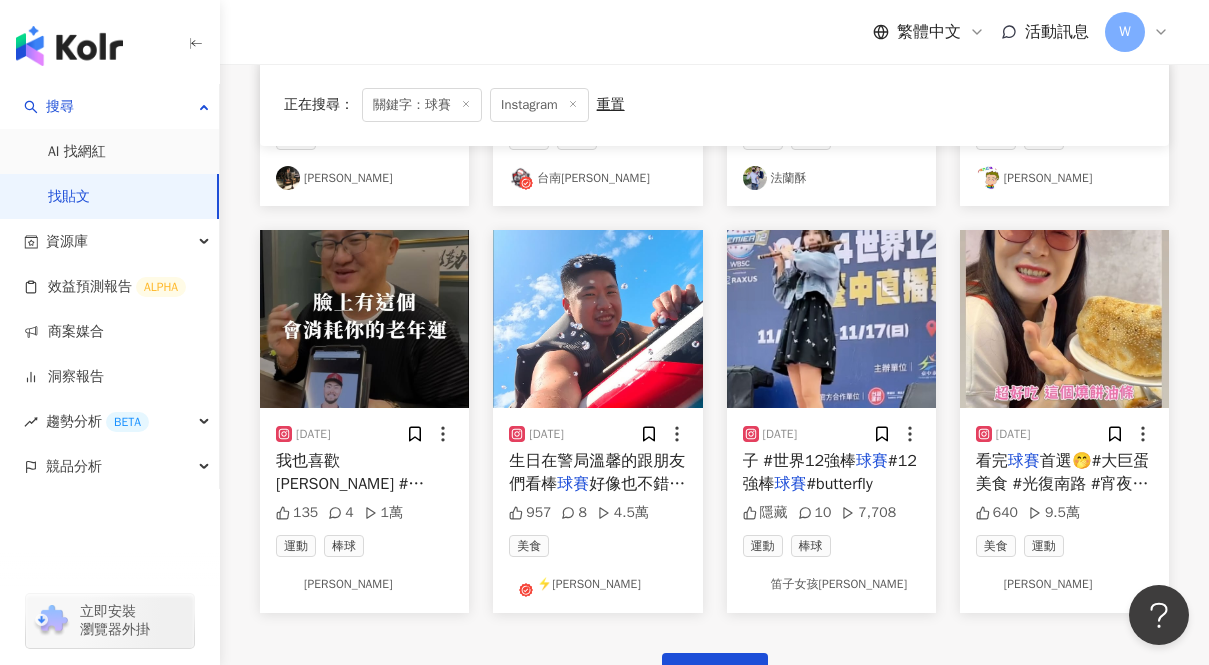 scroll, scrollTop: 4662, scrollLeft: 0, axis: vertical 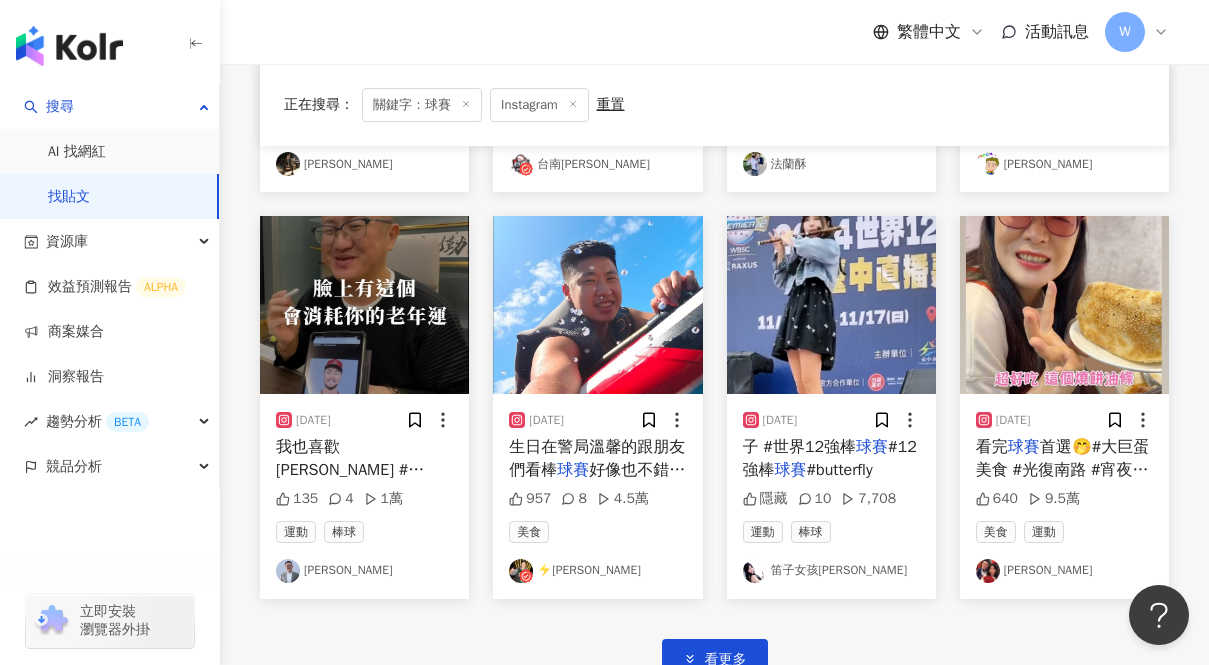 click on "⚡️[PERSON_NAME]" at bounding box center [597, 571] 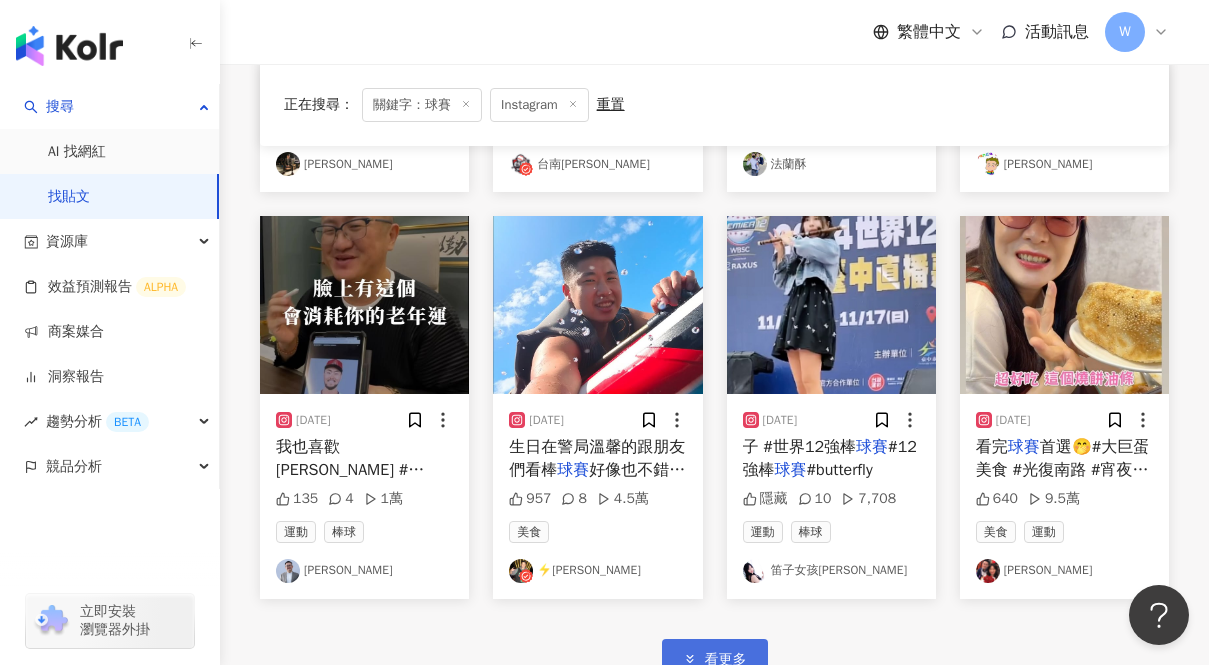 click on "看更多" at bounding box center [715, 659] 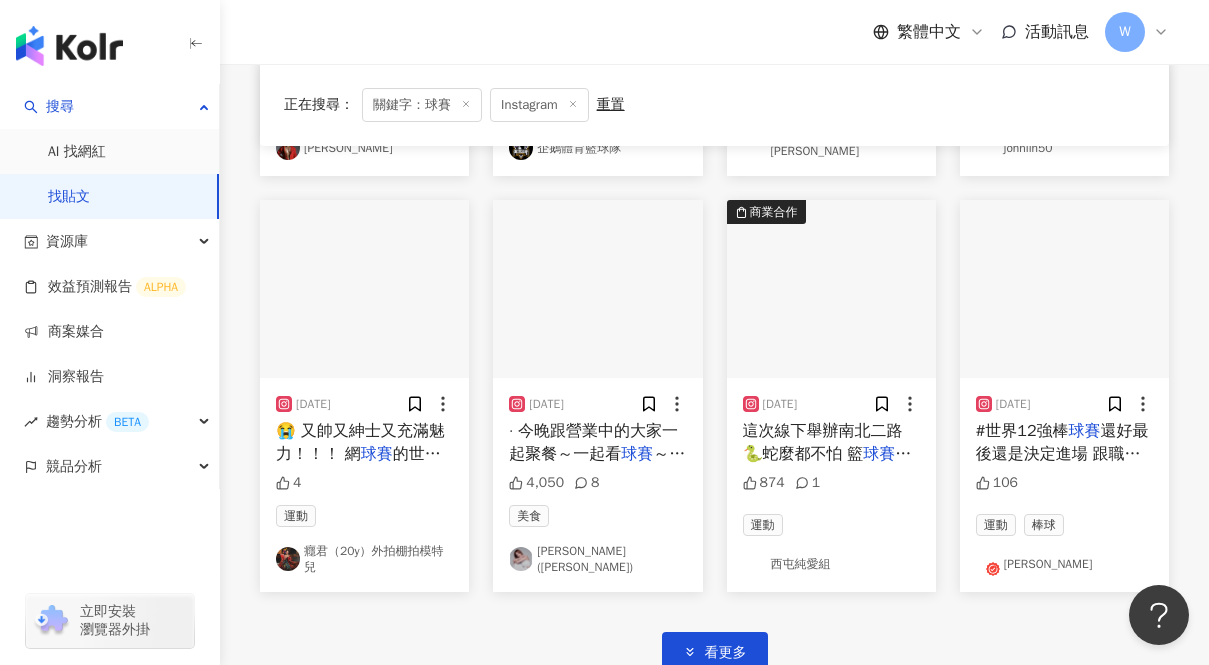 scroll, scrollTop: 5983, scrollLeft: 0, axis: vertical 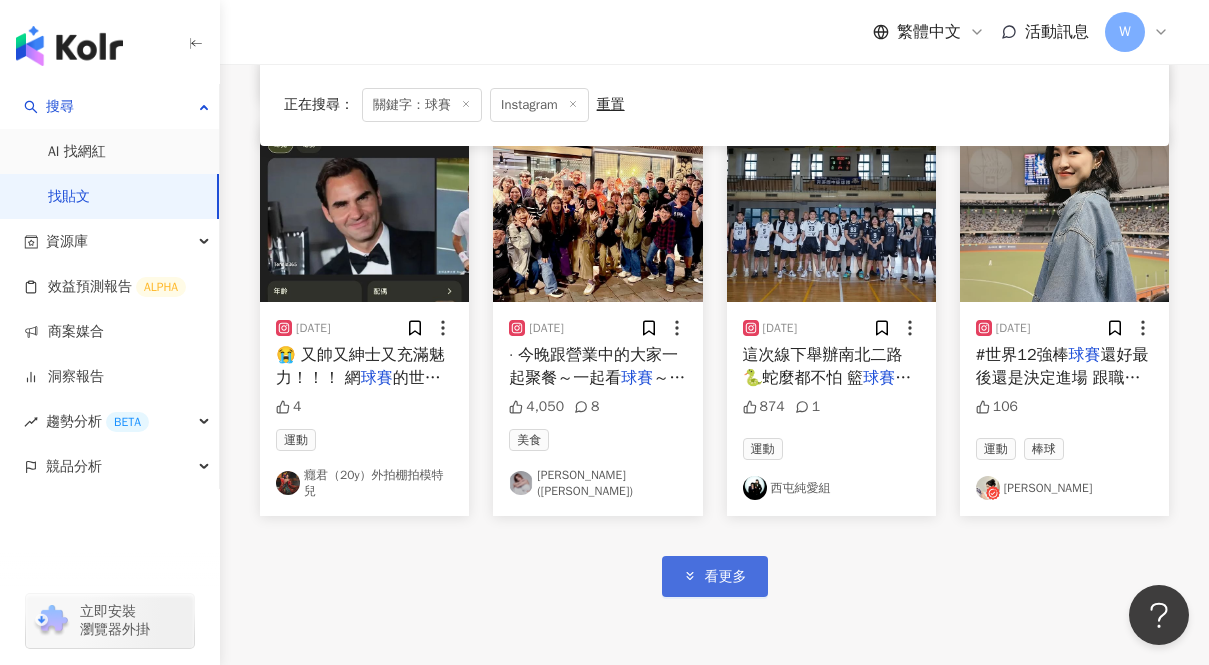 click on "看更多" at bounding box center (726, 577) 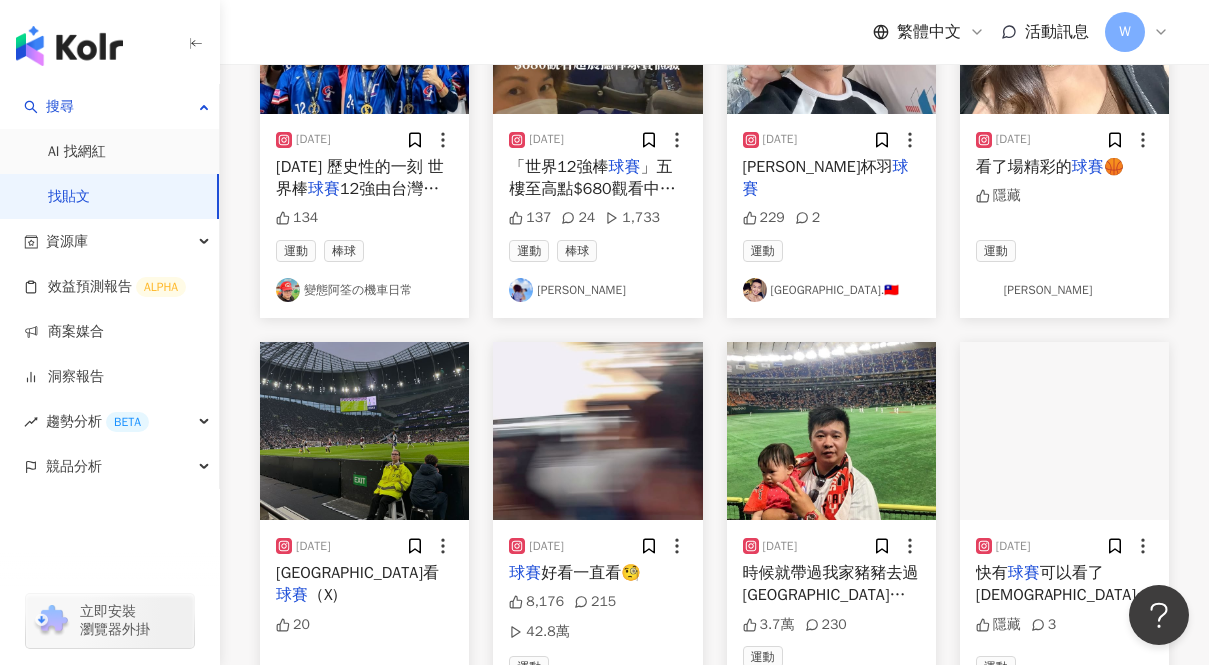 scroll, scrollTop: 0, scrollLeft: 0, axis: both 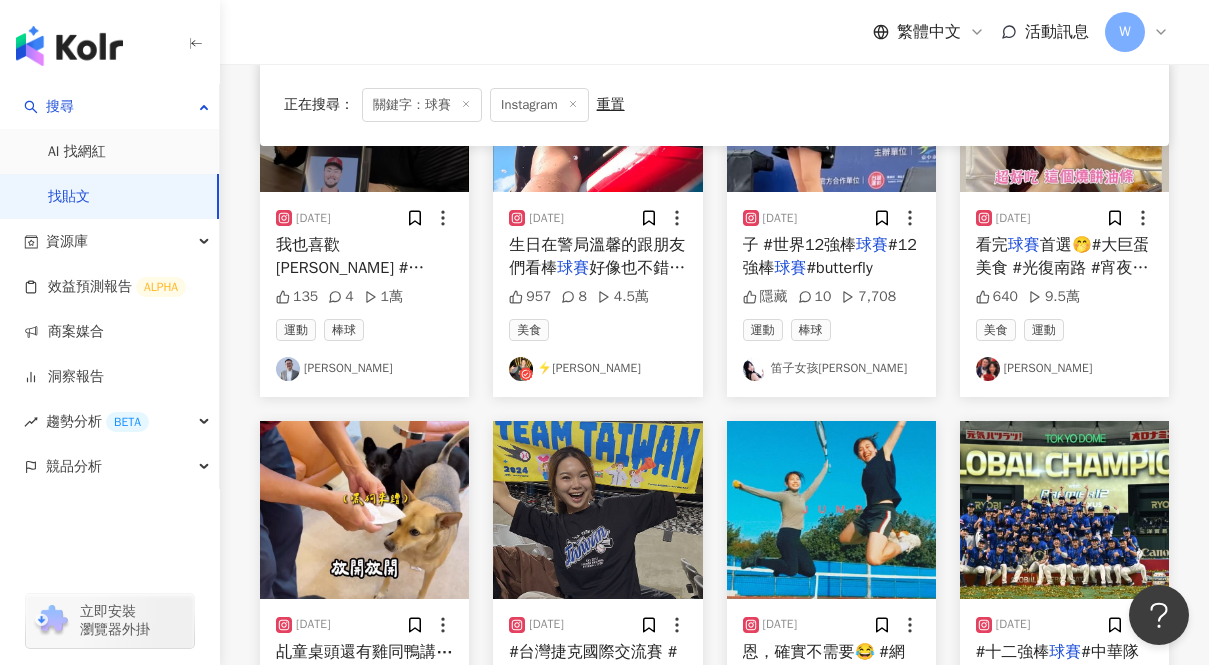 click on "⚡️[PERSON_NAME]" at bounding box center [597, 369] 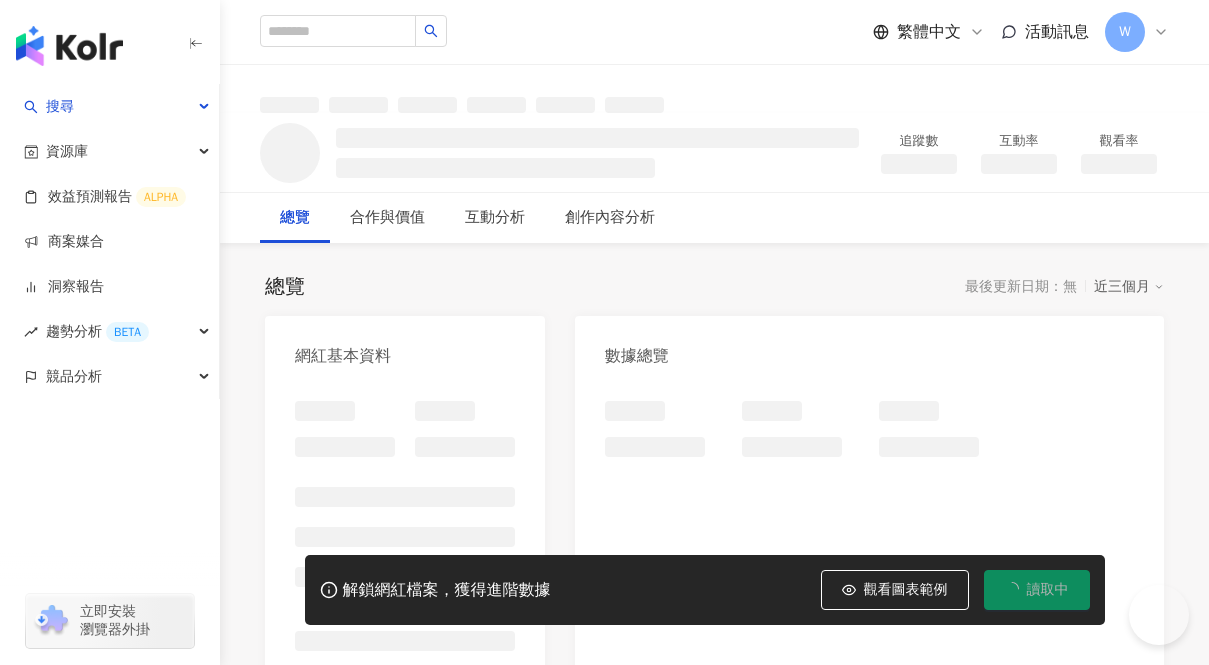 scroll, scrollTop: 0, scrollLeft: 0, axis: both 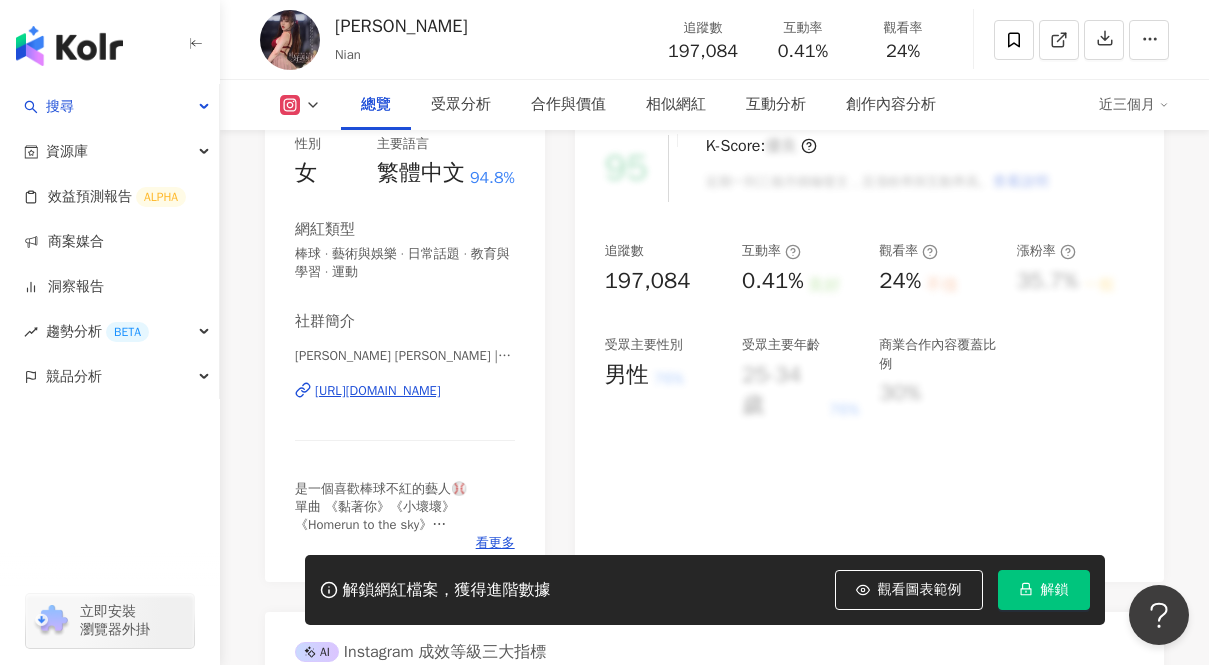 click on "https://www.instagram.com/nianlin/" at bounding box center [378, 391] 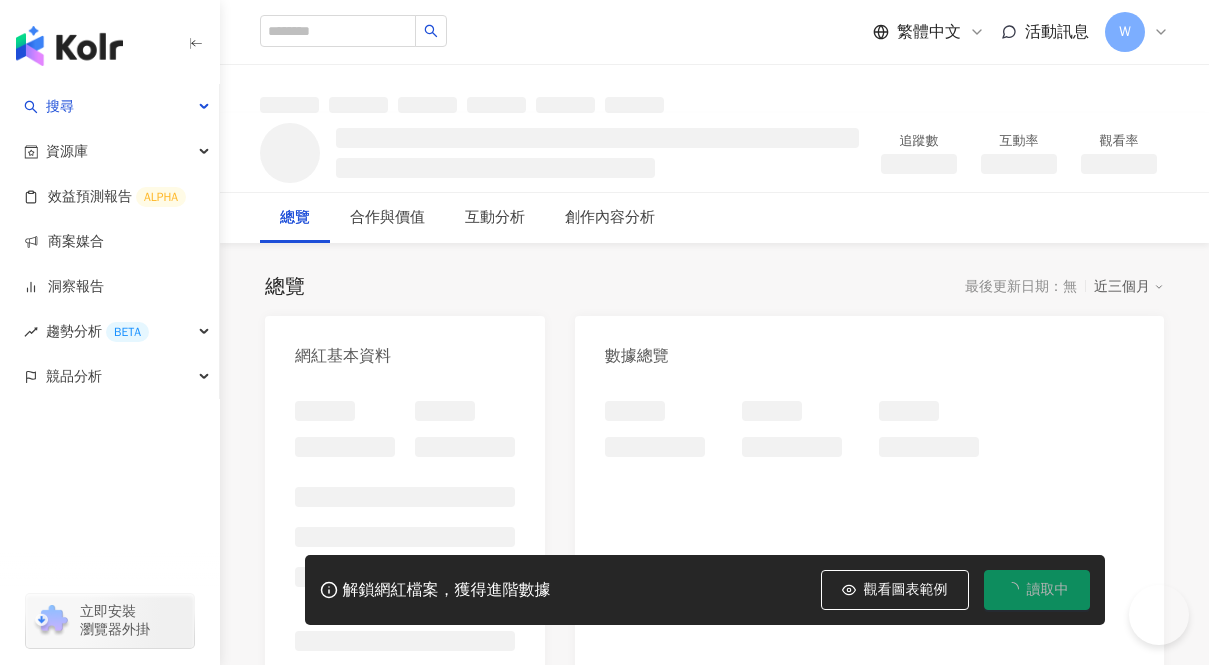 scroll, scrollTop: 0, scrollLeft: 0, axis: both 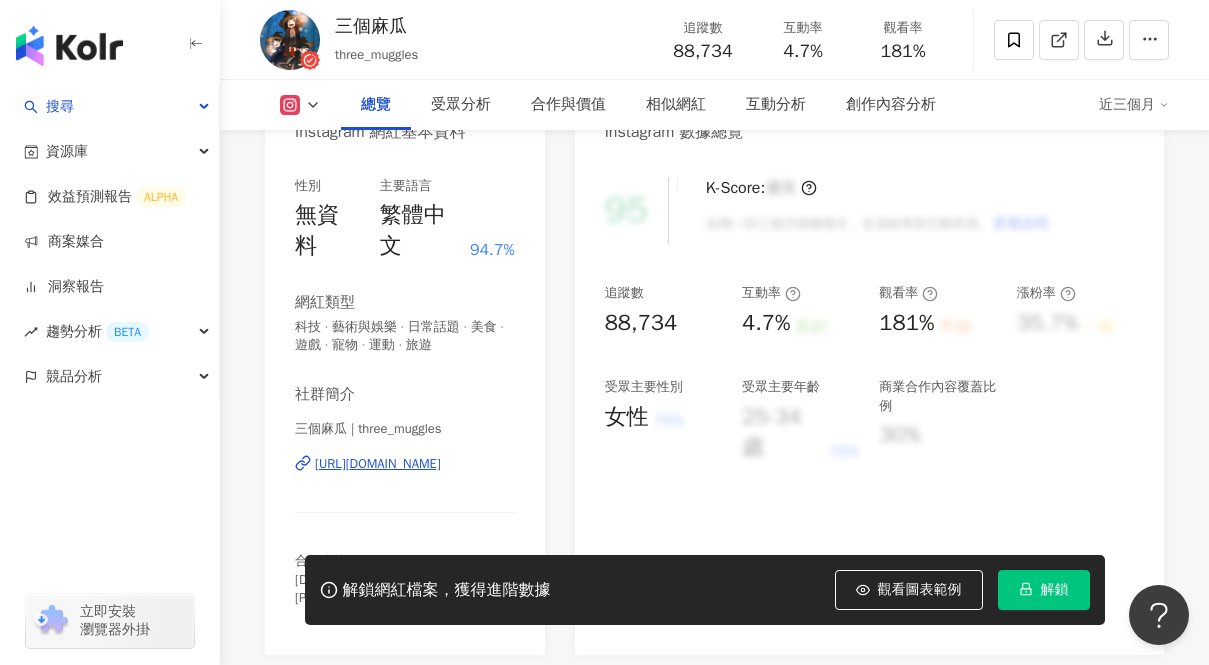 click on "https://www.instagram.com/three_muggles/" at bounding box center (378, 464) 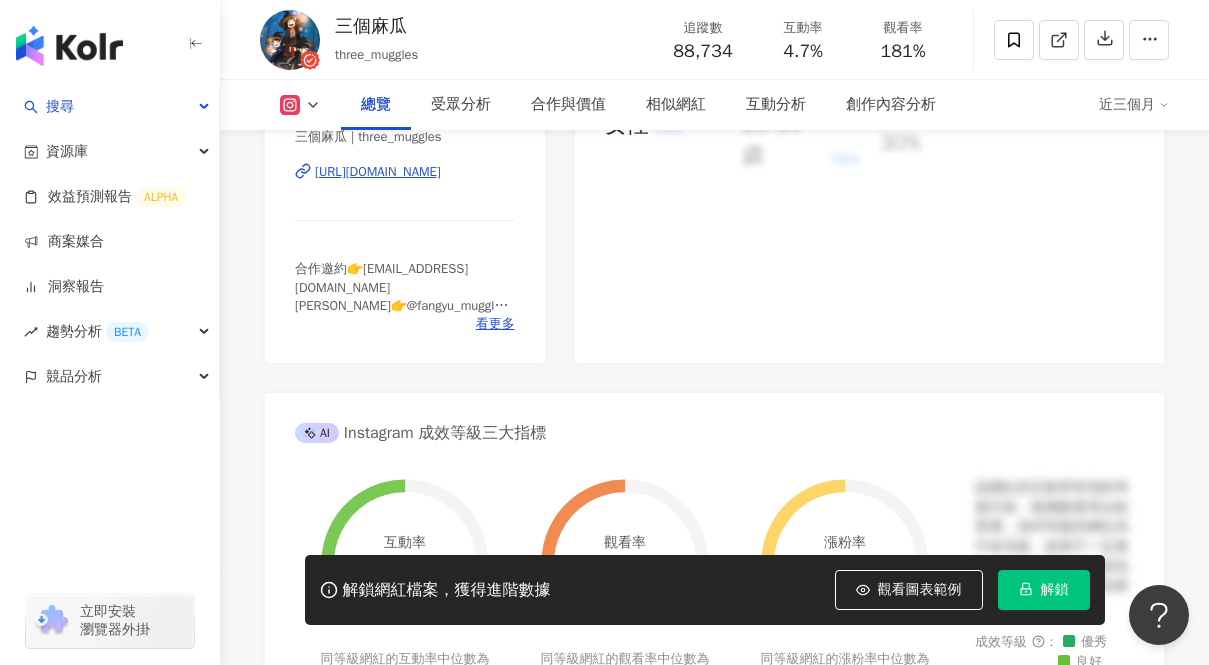 scroll, scrollTop: 514, scrollLeft: 0, axis: vertical 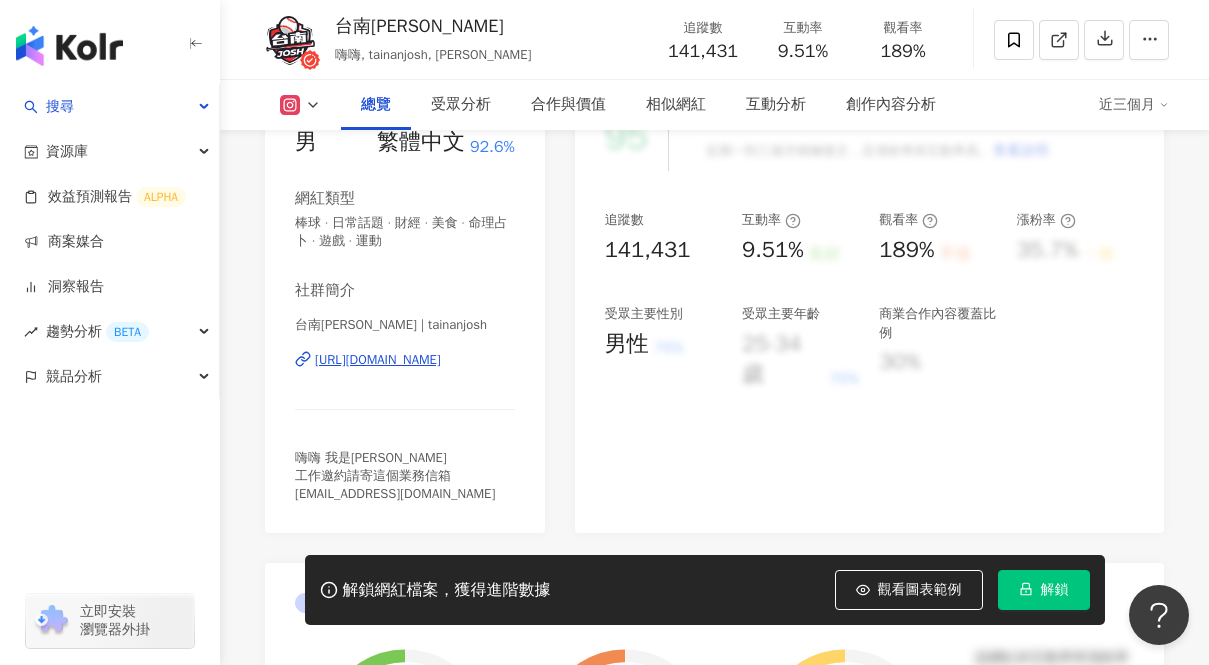 click on "https://www.instagram.com/tainanjosh/" at bounding box center (378, 360) 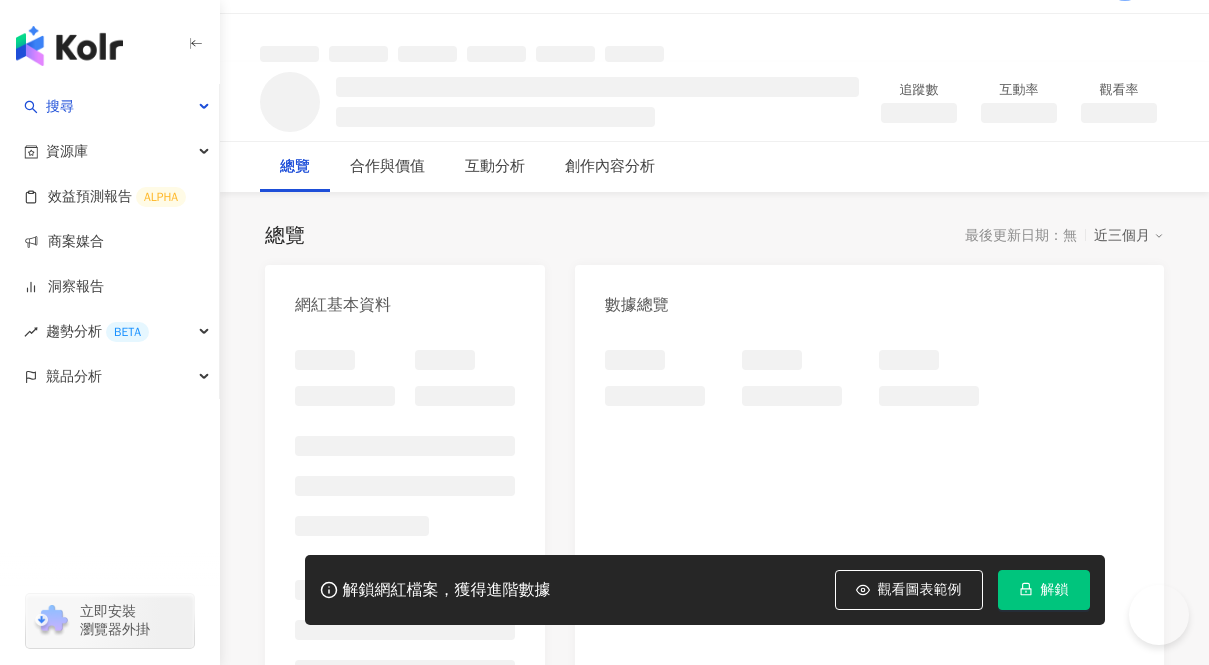 scroll, scrollTop: 51, scrollLeft: 0, axis: vertical 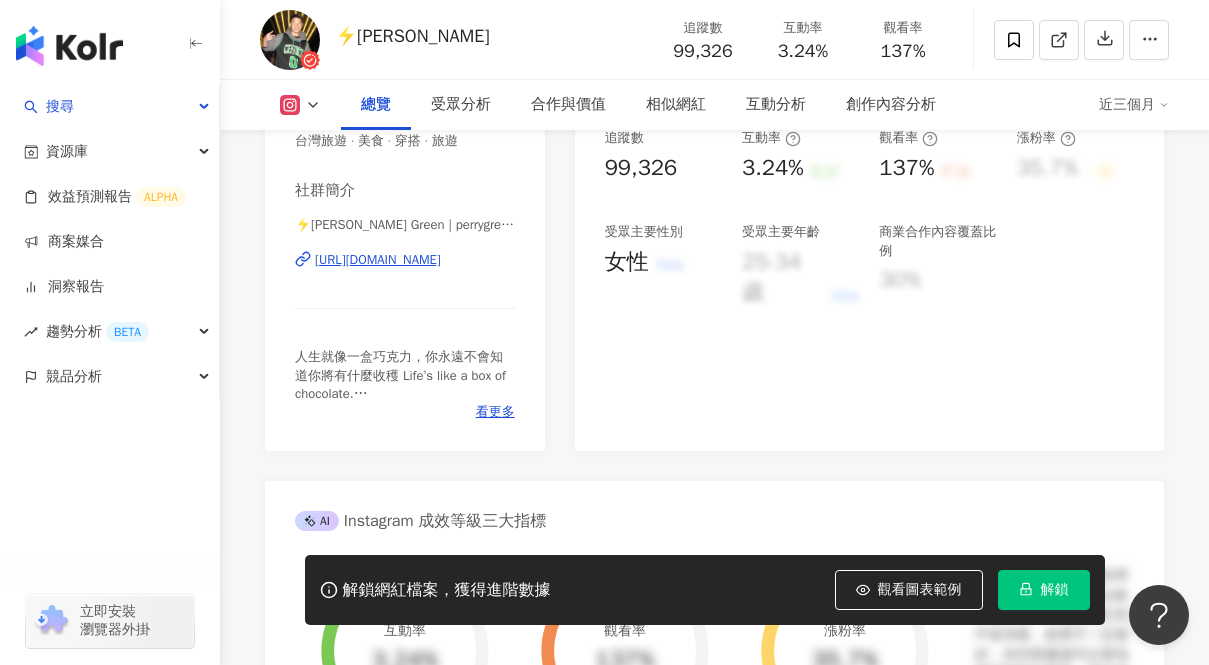 click on "[URL][DOMAIN_NAME]" at bounding box center [378, 260] 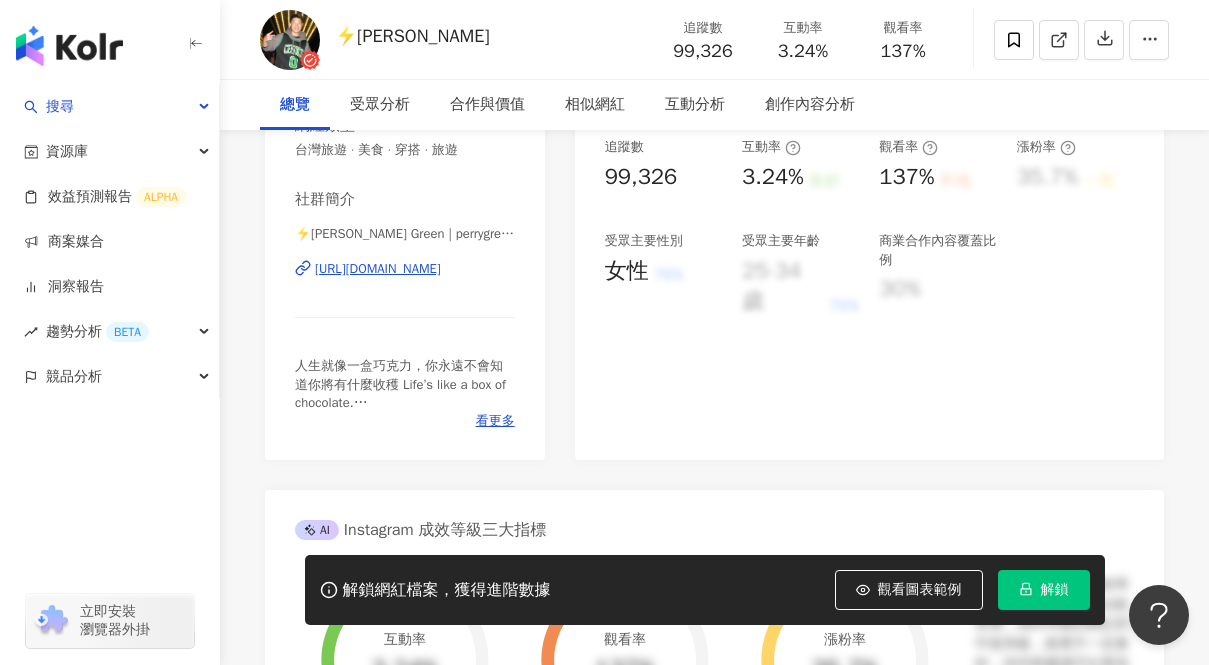 scroll, scrollTop: 0, scrollLeft: 0, axis: both 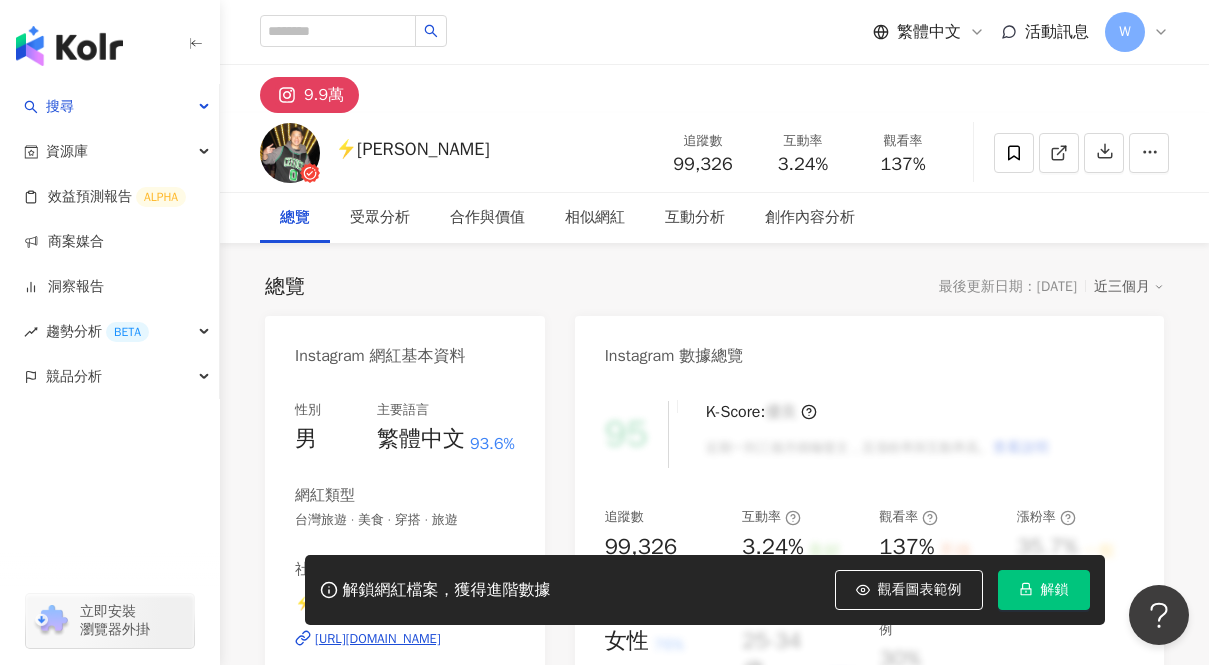 drag, startPoint x: 500, startPoint y: 149, endPoint x: 352, endPoint y: 145, distance: 148.05405 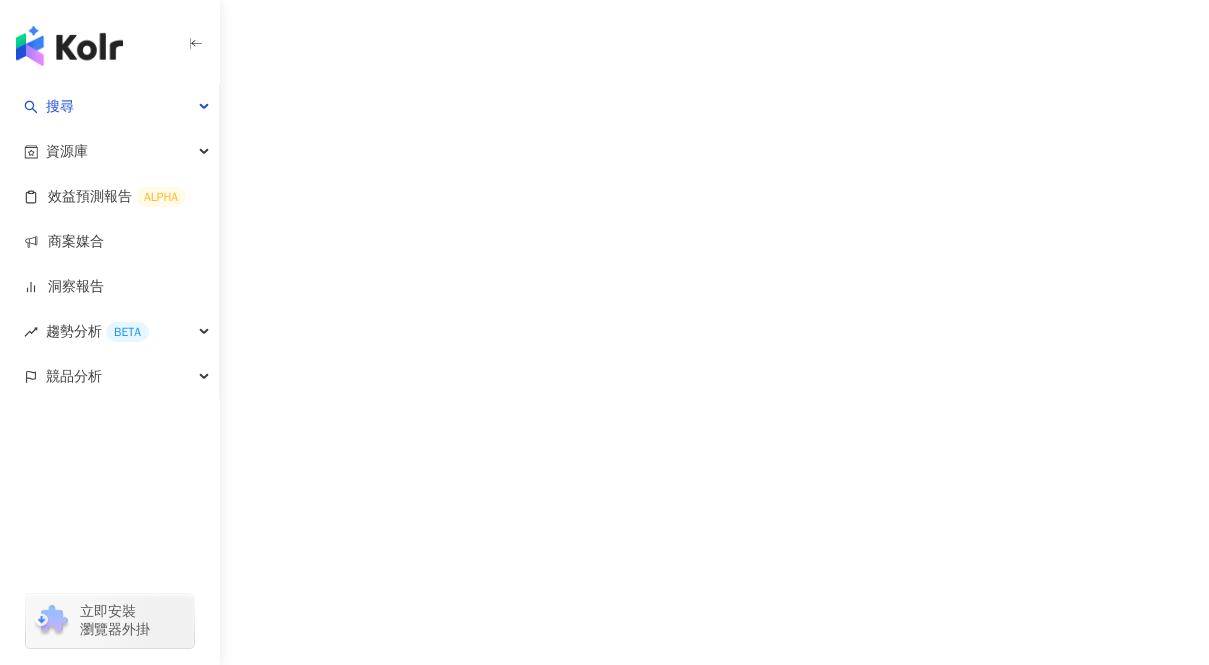 scroll, scrollTop: 0, scrollLeft: 0, axis: both 